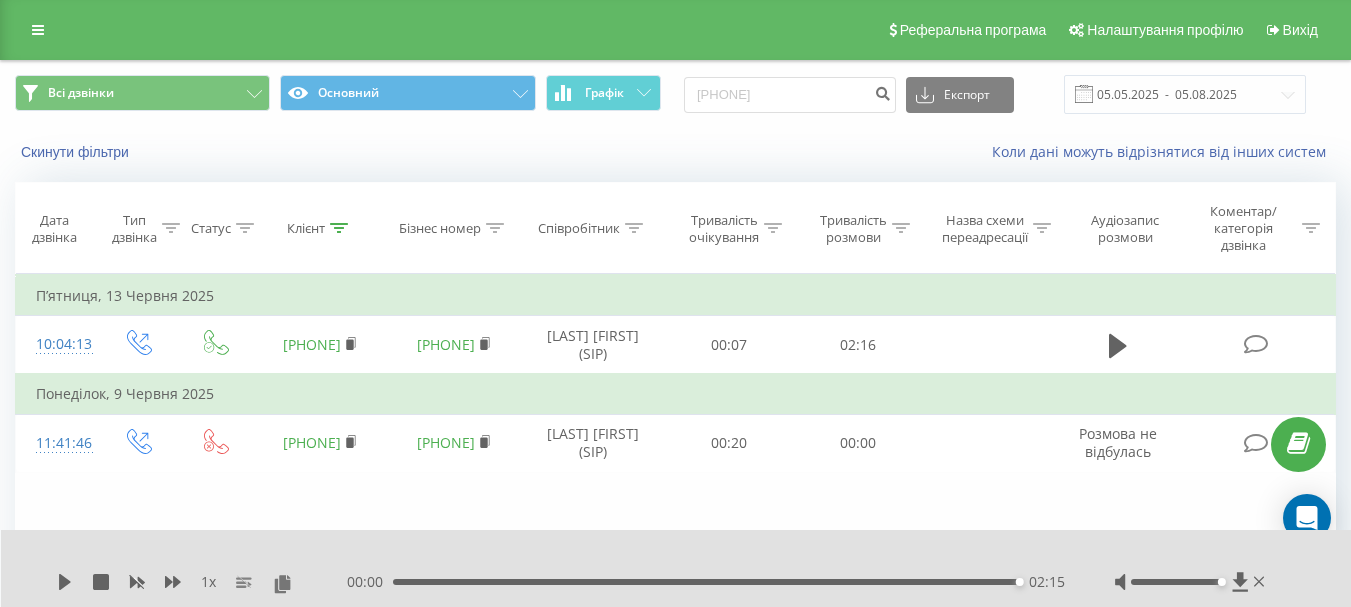 scroll, scrollTop: 0, scrollLeft: 0, axis: both 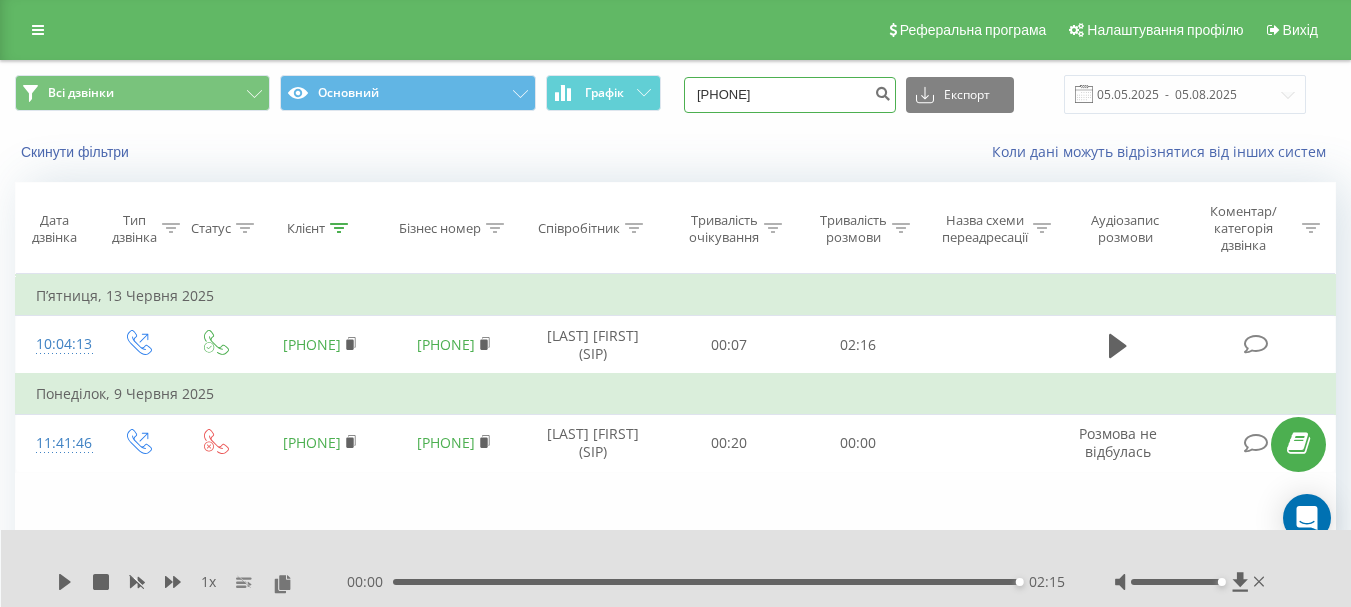 drag, startPoint x: 756, startPoint y: 87, endPoint x: 731, endPoint y: 90, distance: 25.179358 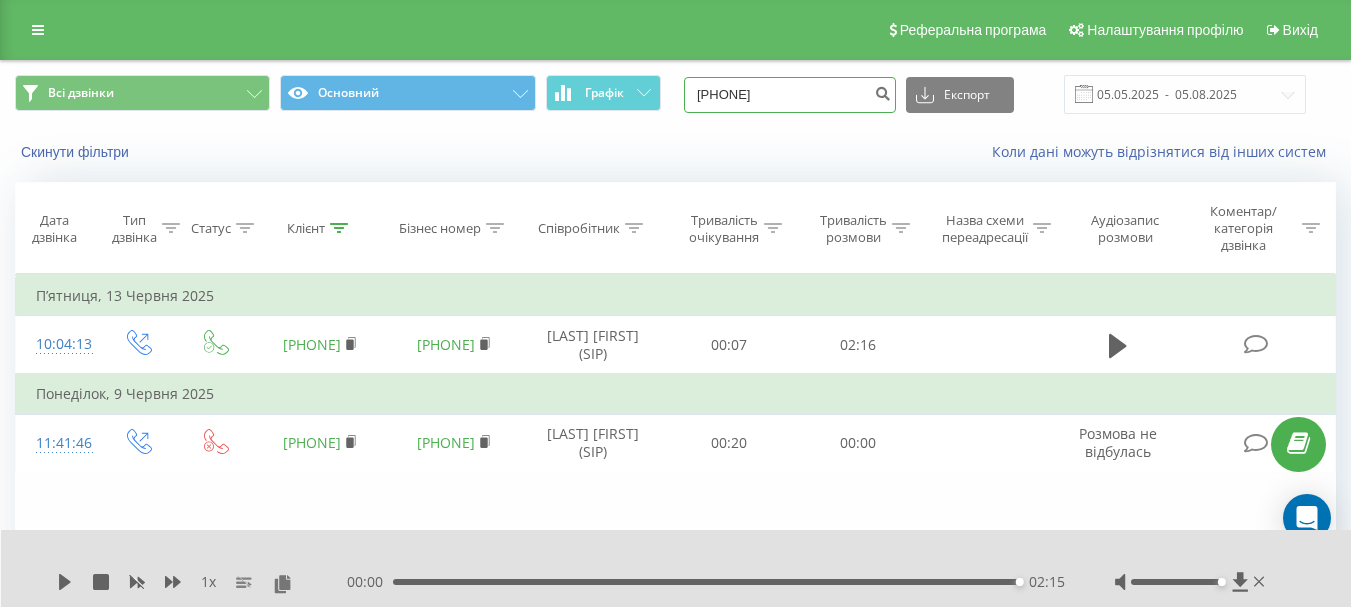 paste on "+380459569309" 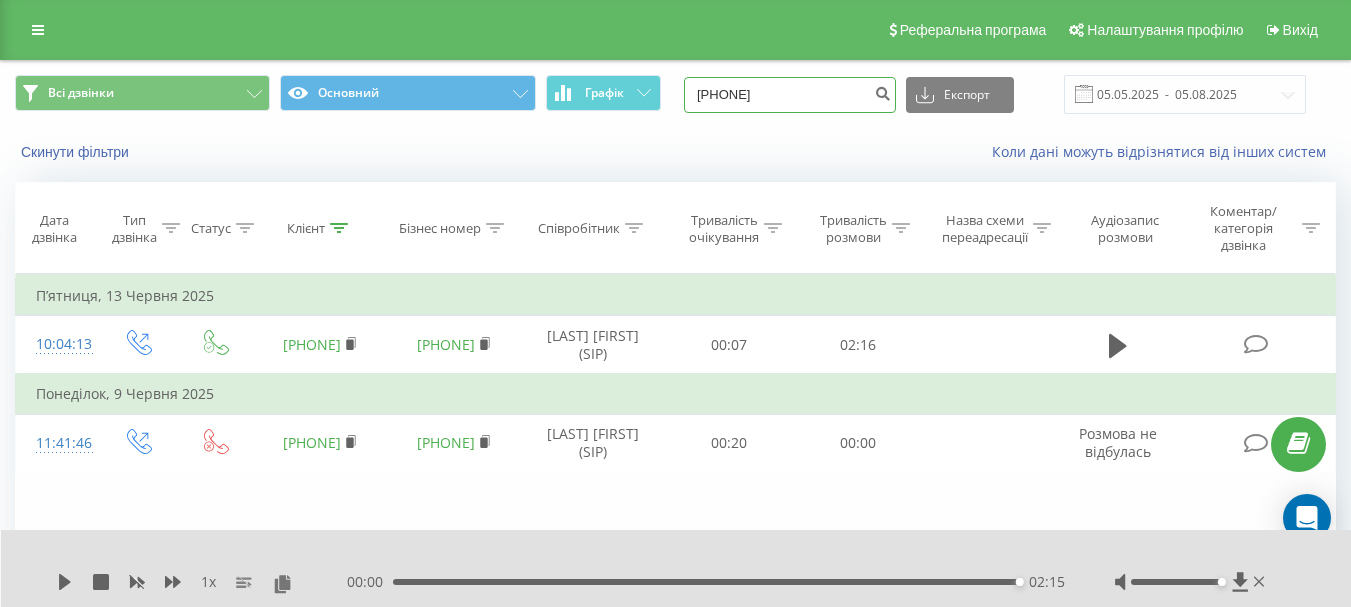 type on "[PHONE]" 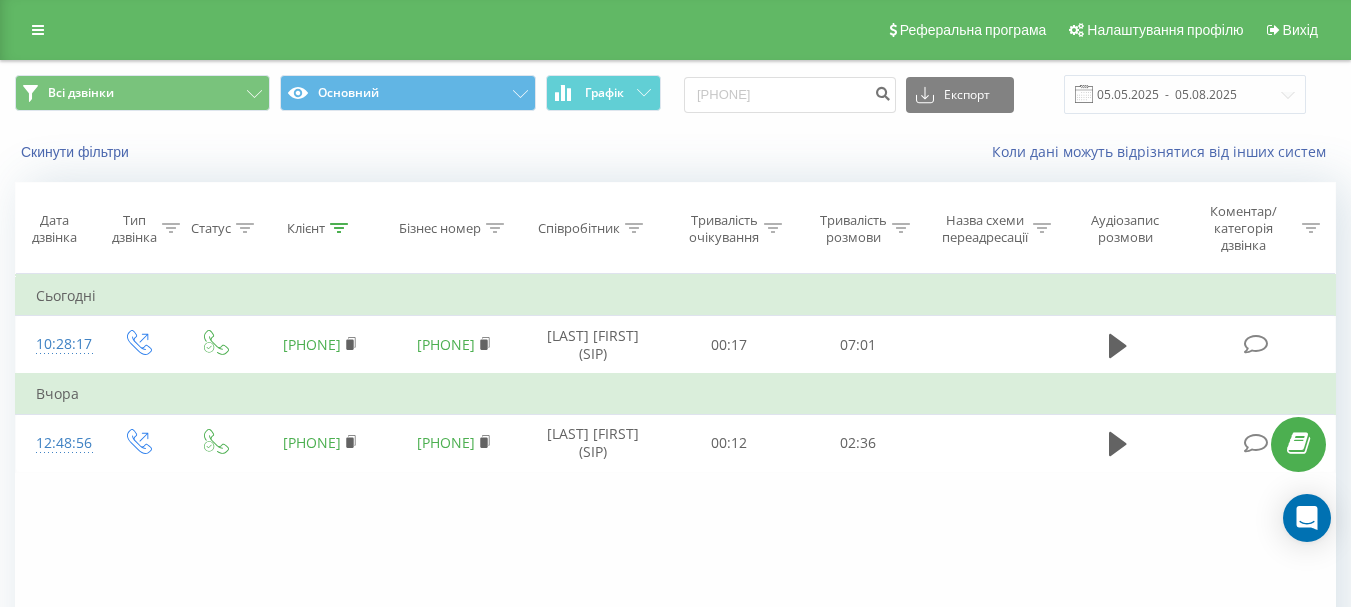 scroll, scrollTop: 0, scrollLeft: 0, axis: both 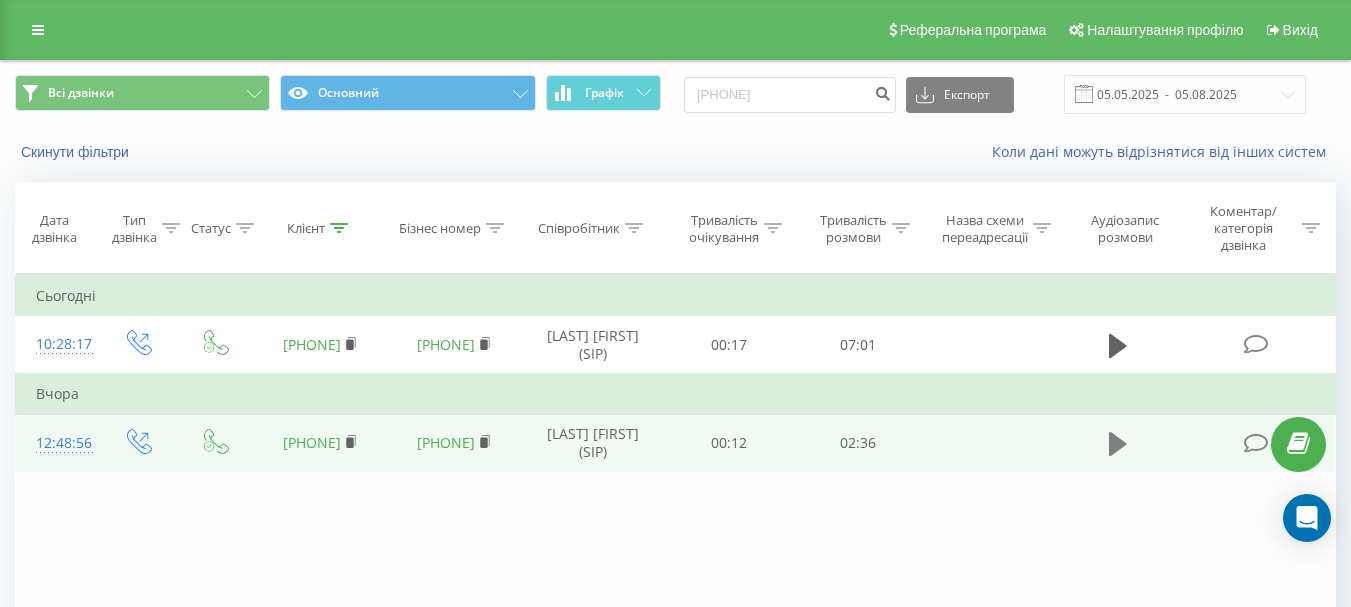 click 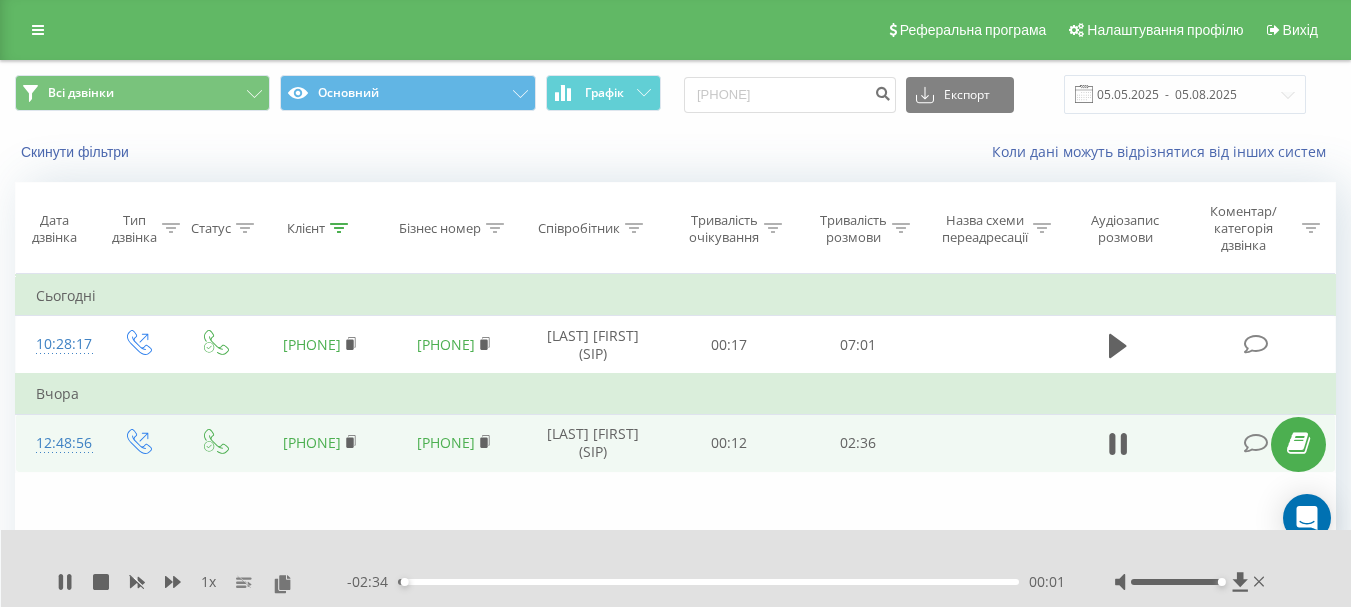 click on "00:01" at bounding box center (708, 582) 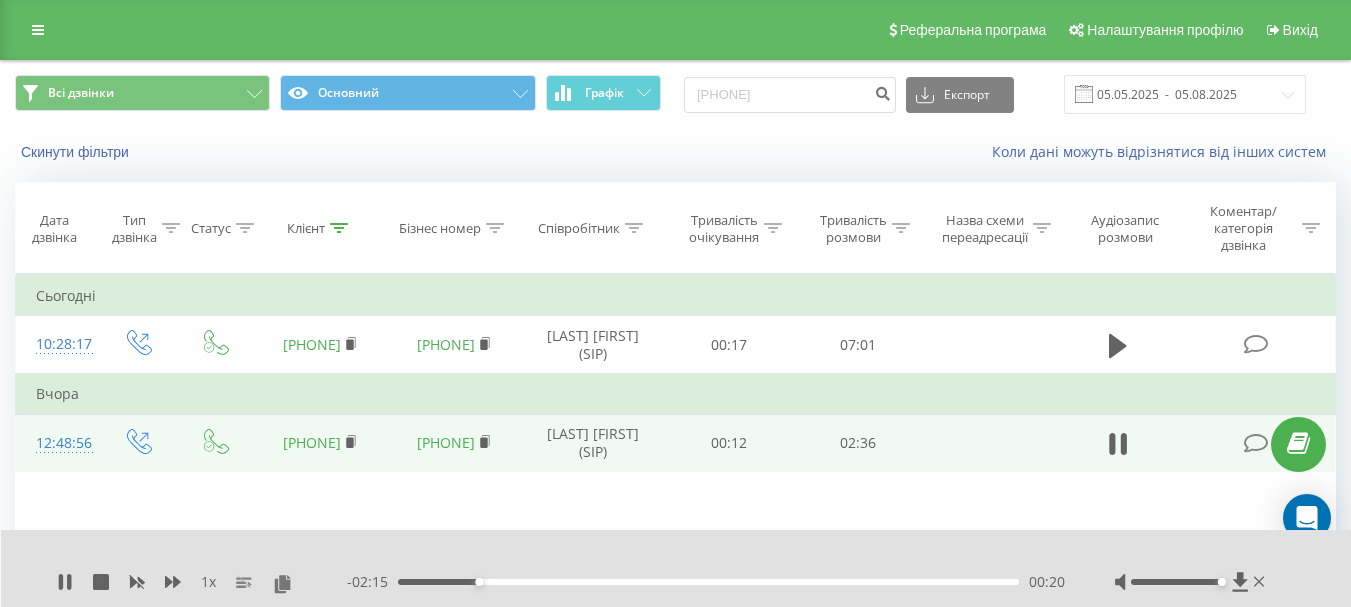 click on "00:20" at bounding box center (708, 582) 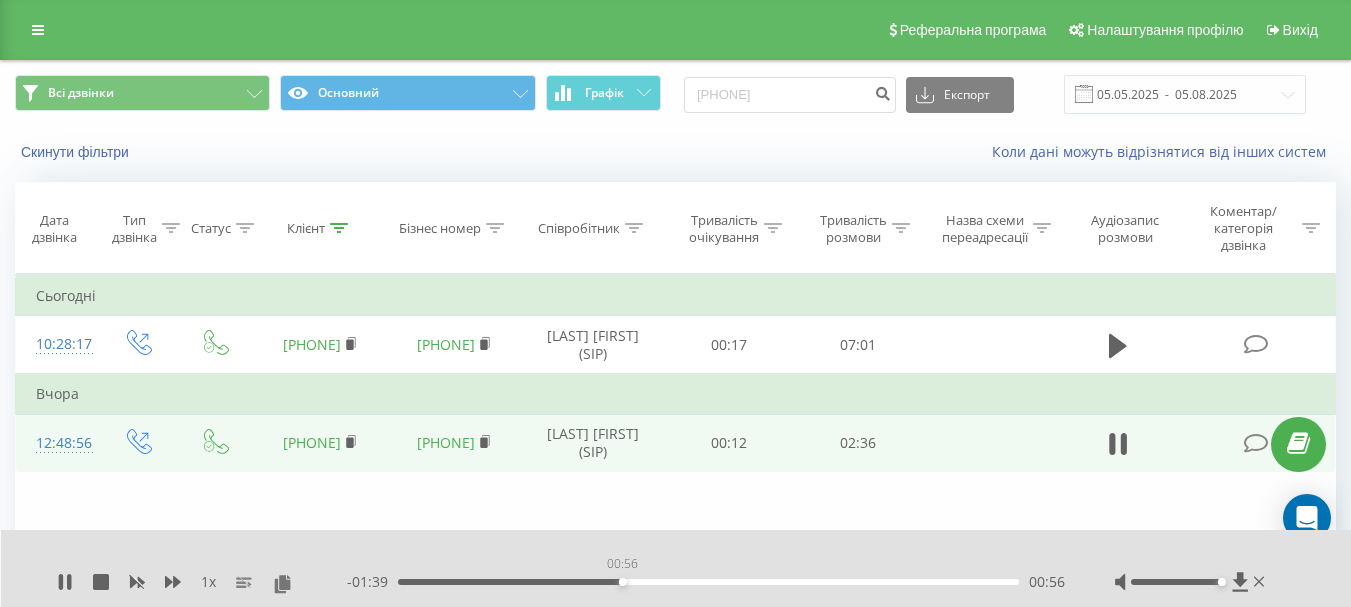 drag, startPoint x: 622, startPoint y: 580, endPoint x: 716, endPoint y: 591, distance: 94.641426 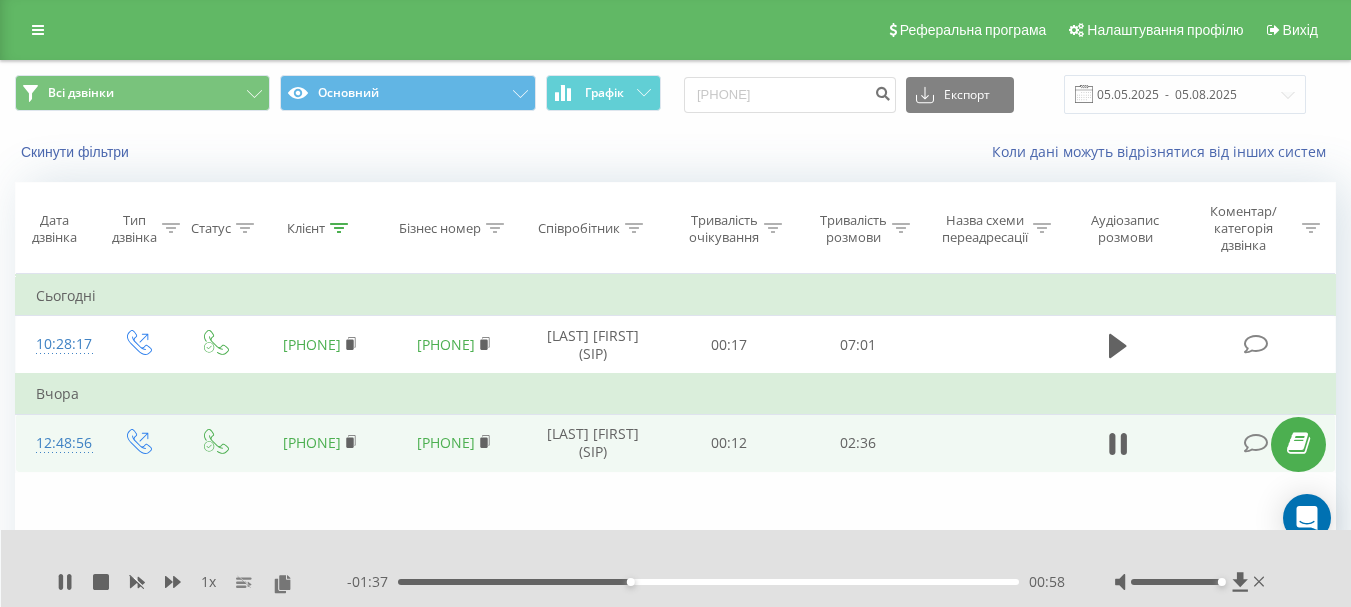 click on "- 01:37 00:58   00:58" at bounding box center [706, 582] 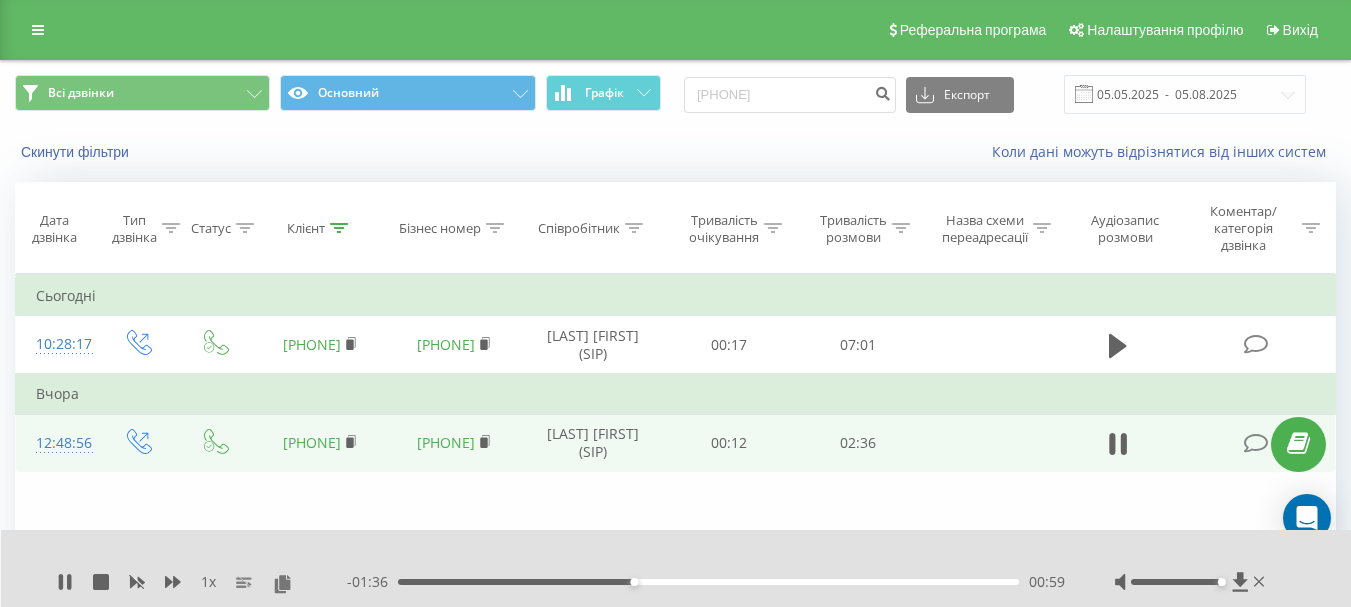 click on "00:59" at bounding box center [708, 582] 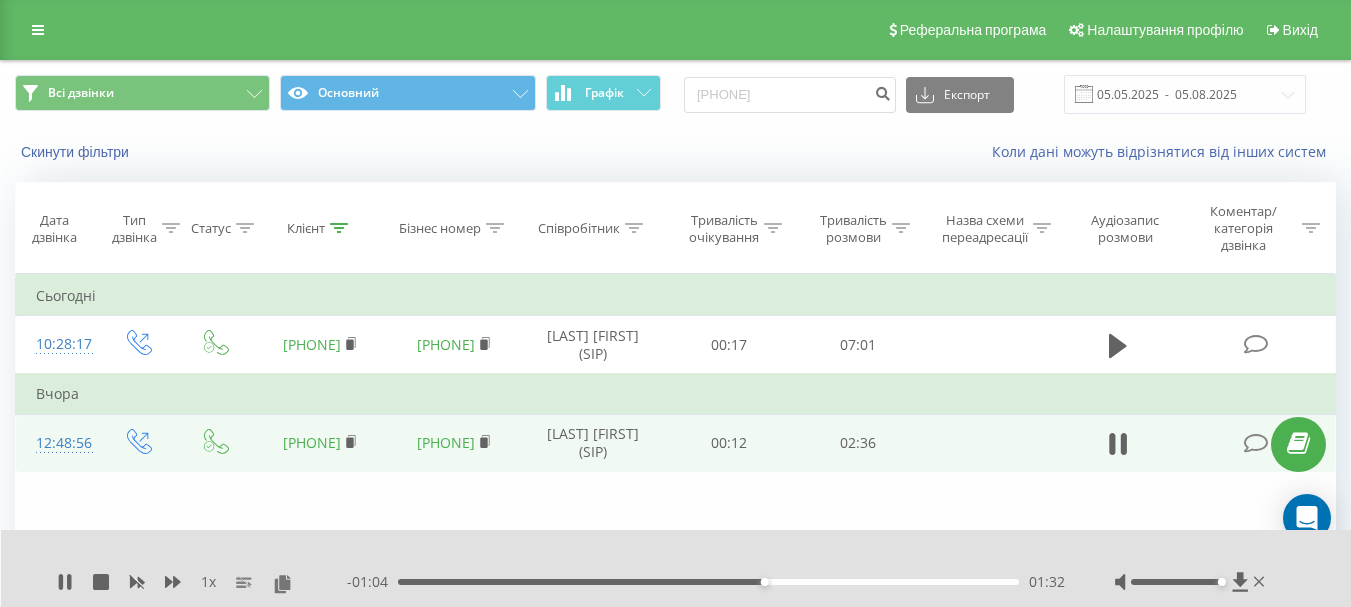 drag, startPoint x: 840, startPoint y: 579, endPoint x: 874, endPoint y: 589, distance: 35.44009 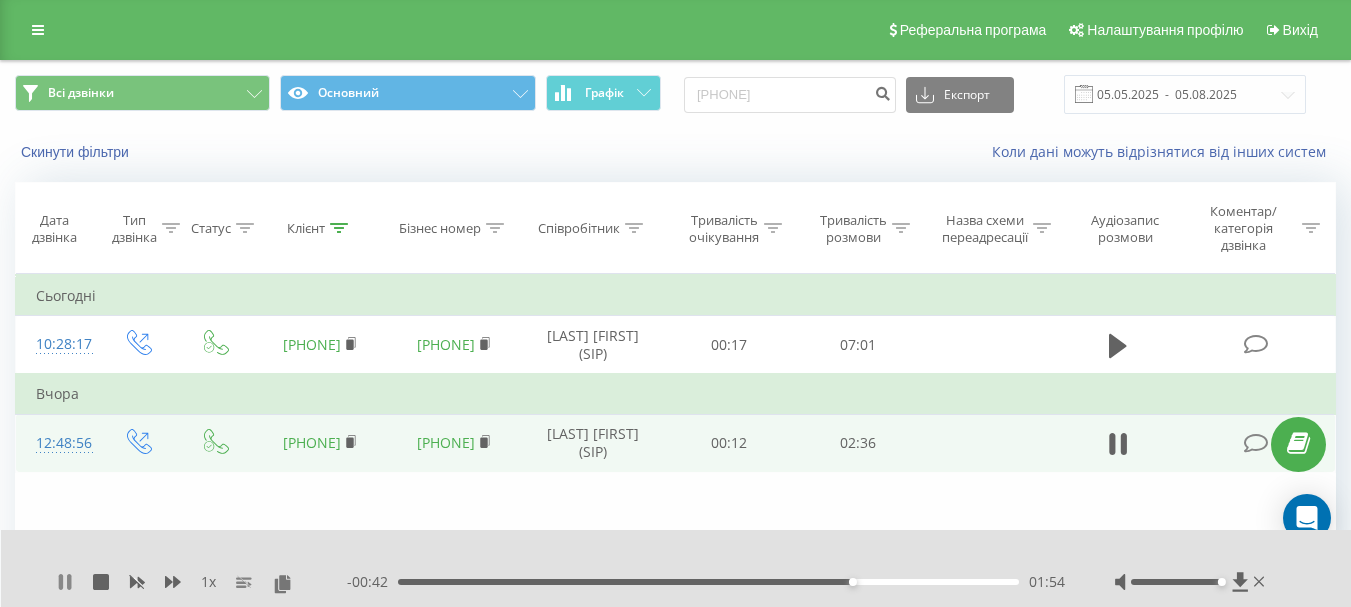 click 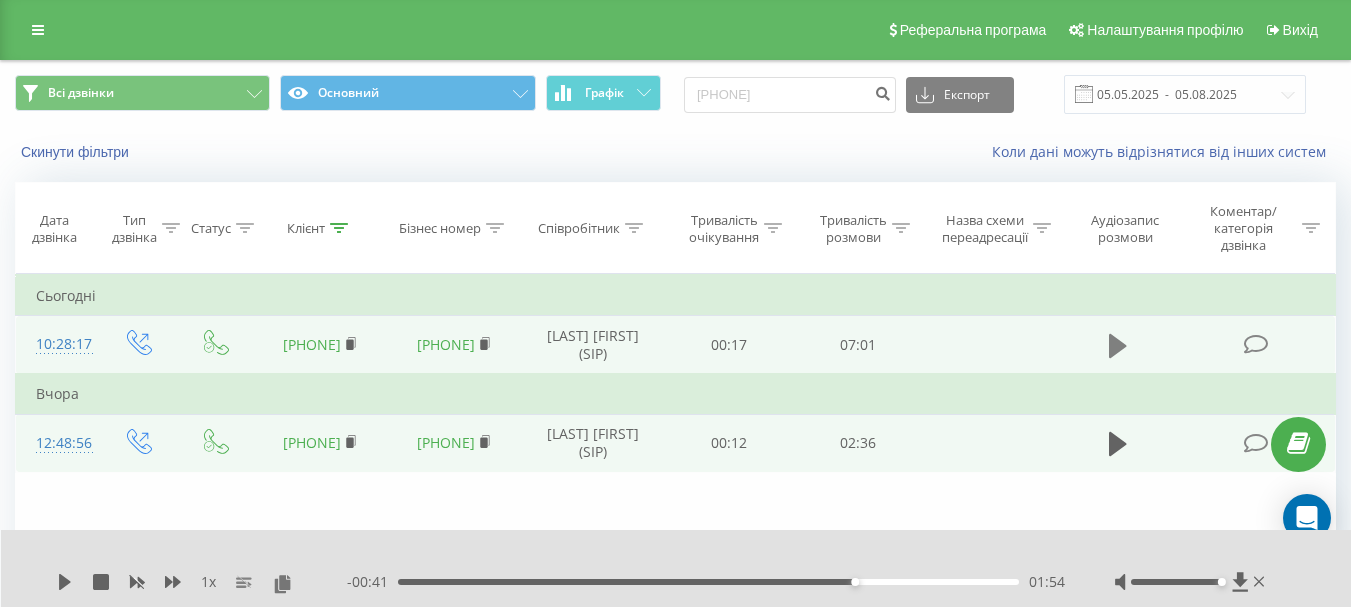 click 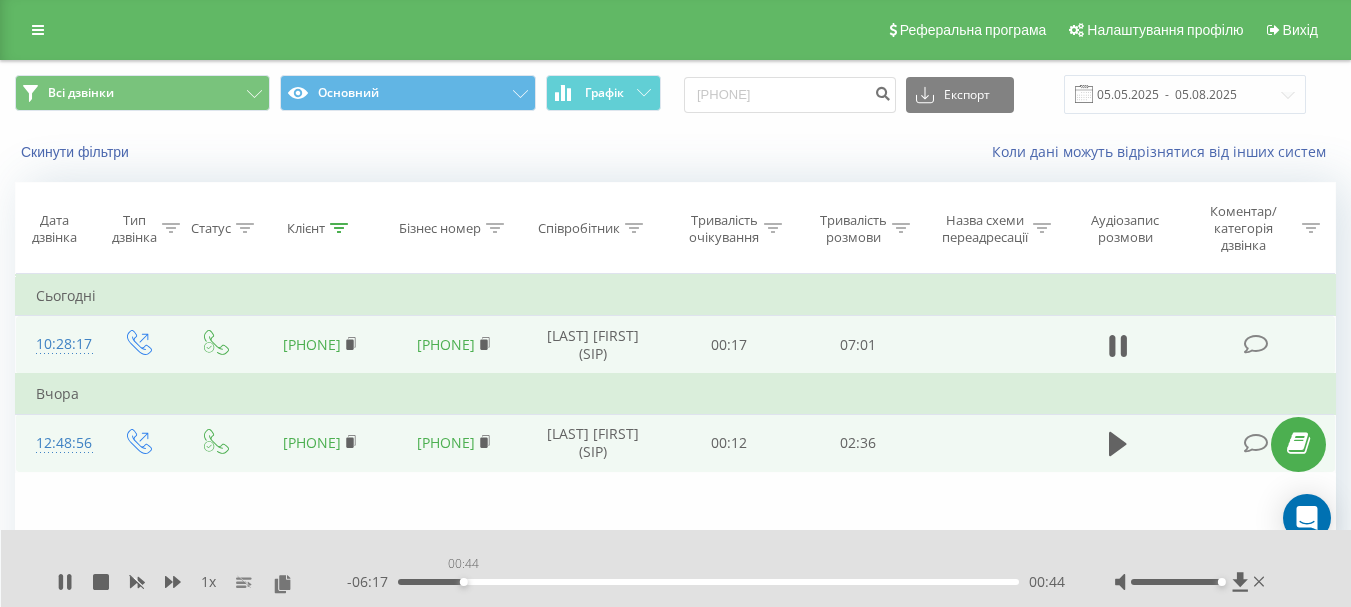 click on "00:44" at bounding box center (708, 582) 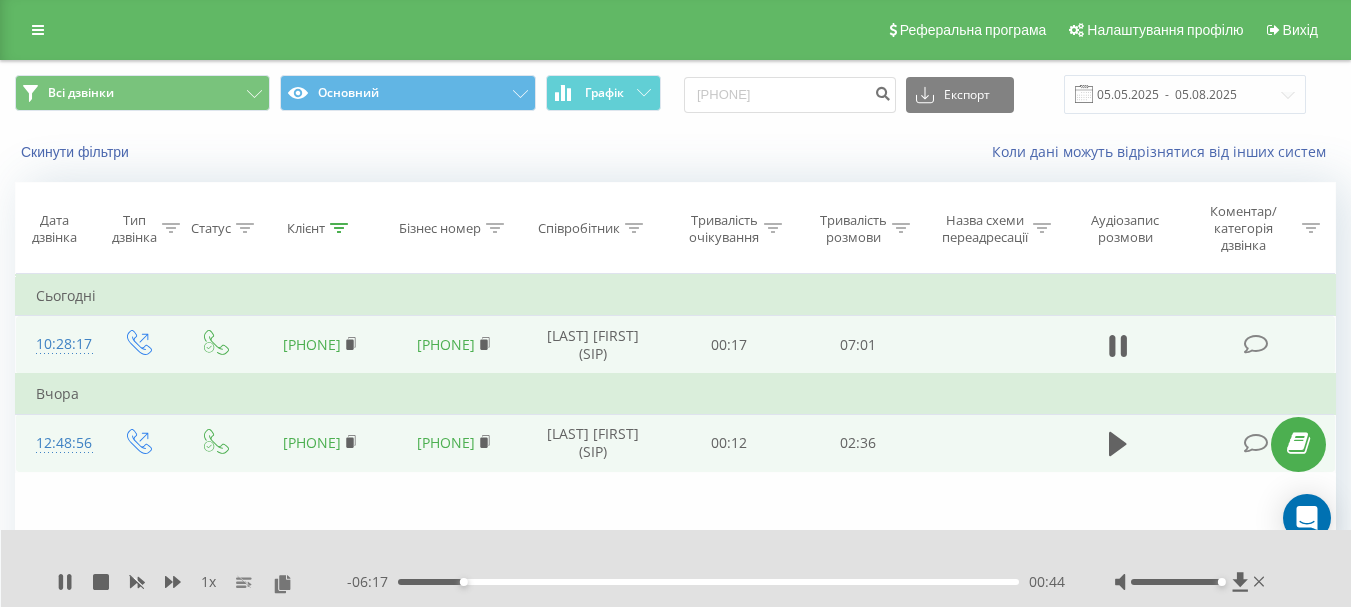 click on "- 06:17 00:44   00:44" at bounding box center (706, 582) 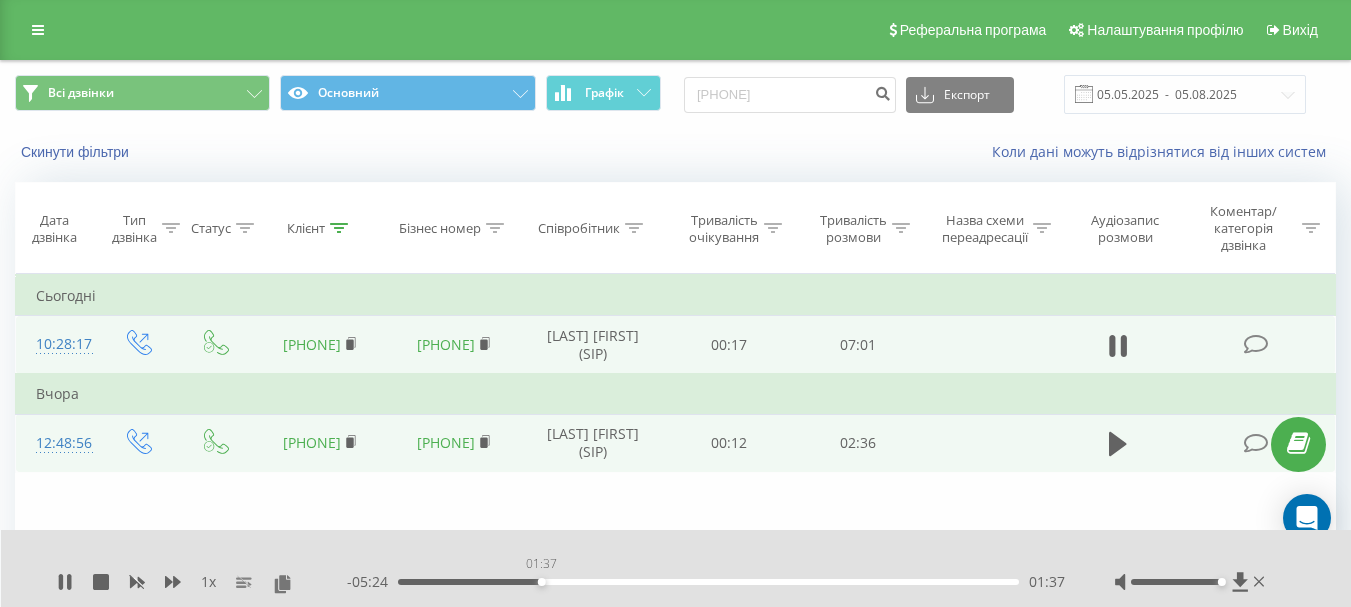 click on "01:37" at bounding box center (708, 582) 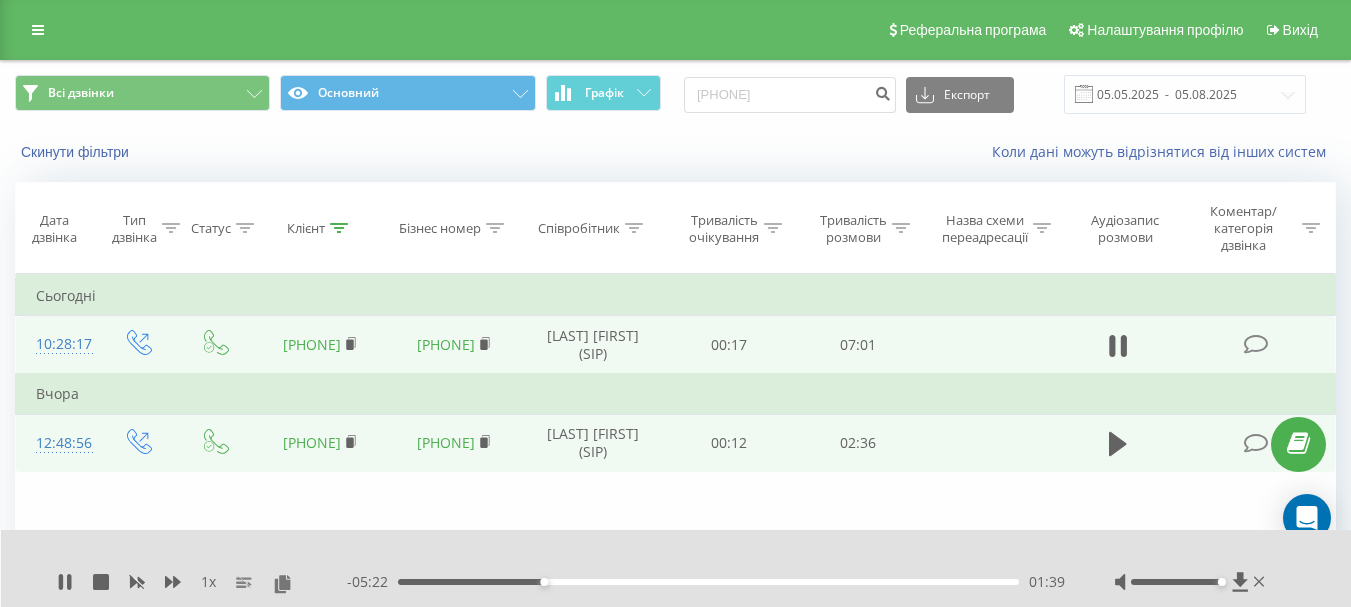 click at bounding box center [1255, 344] 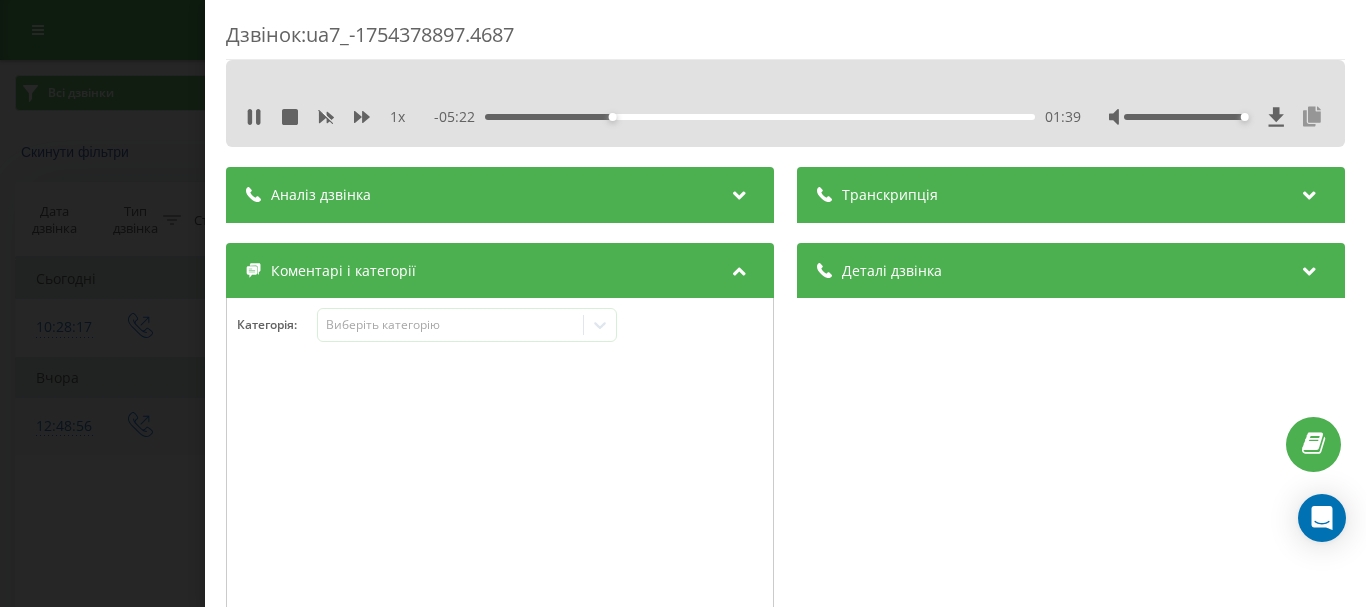 click at bounding box center [1312, 117] 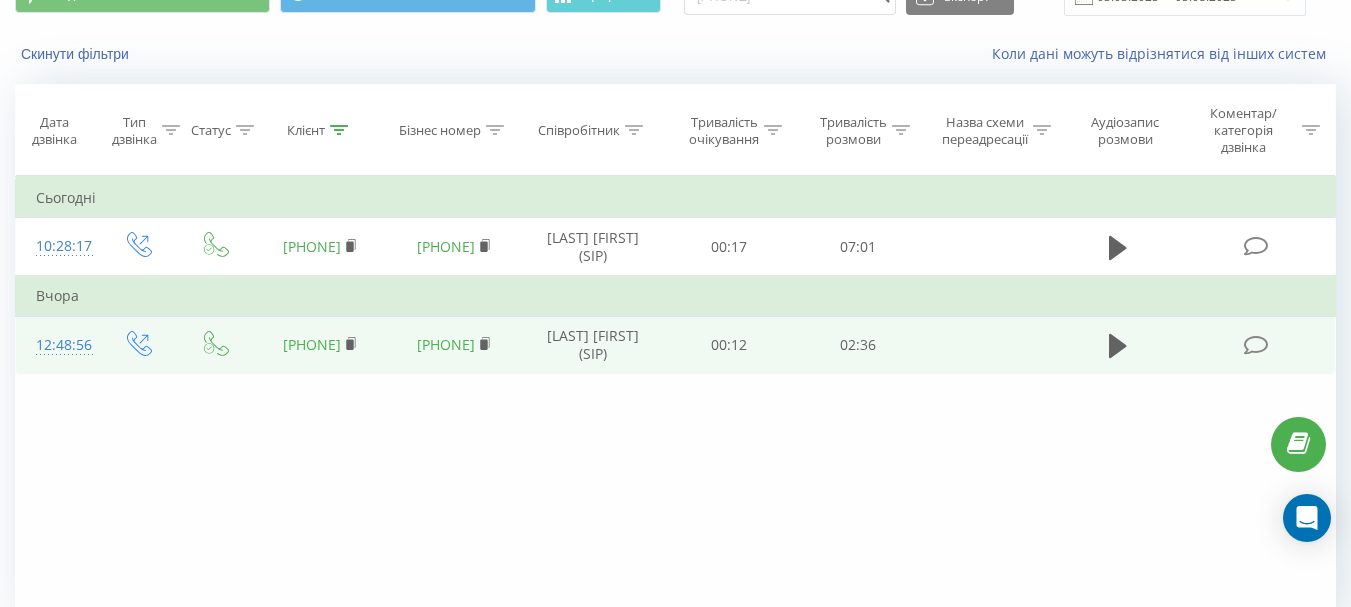 scroll, scrollTop: 192, scrollLeft: 0, axis: vertical 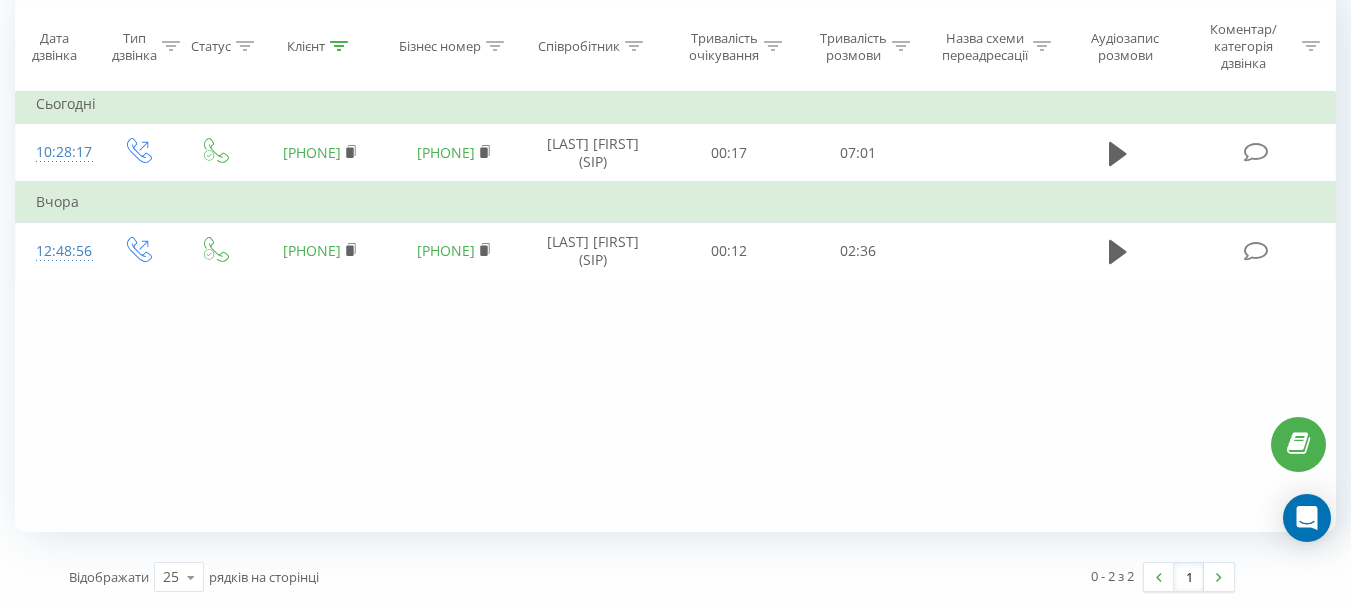 click at bounding box center [1119, 153] 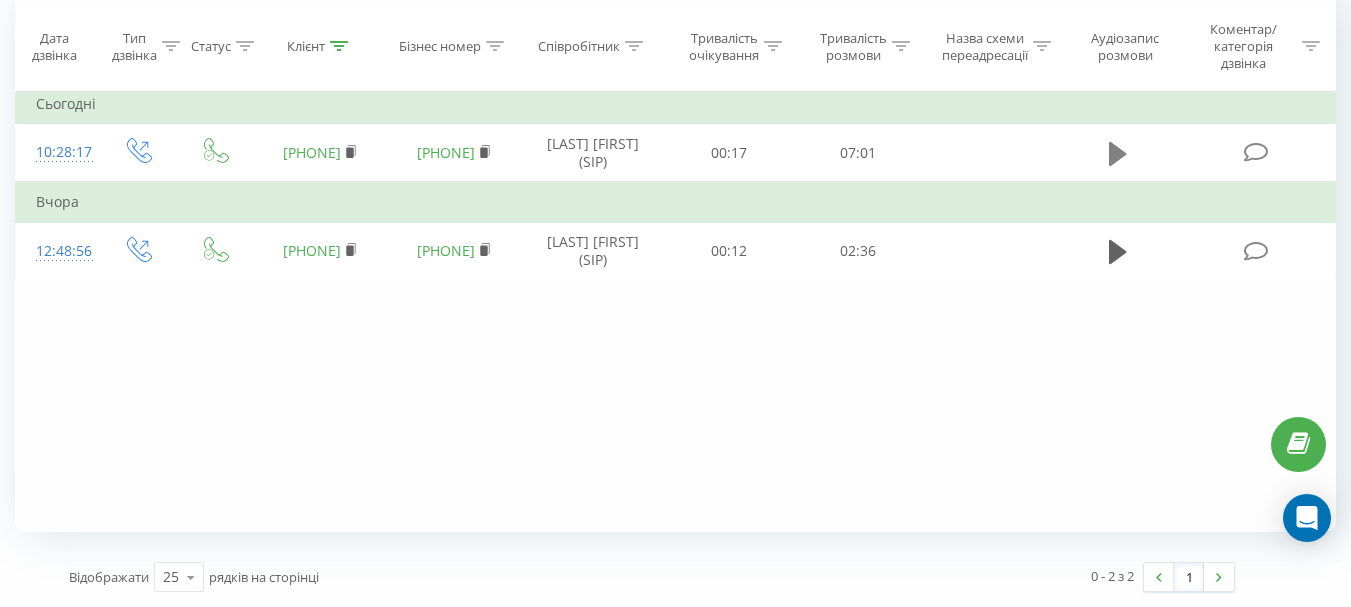 click 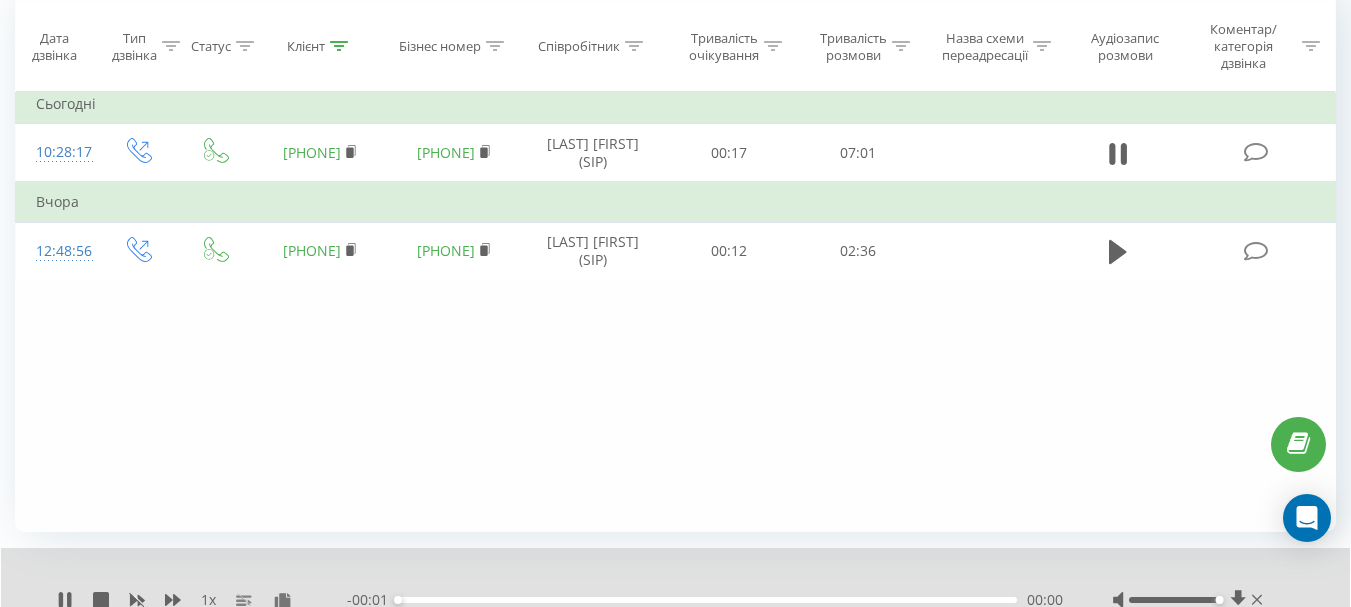 click on "- 00:01 00:00   00:00" at bounding box center (705, 600) 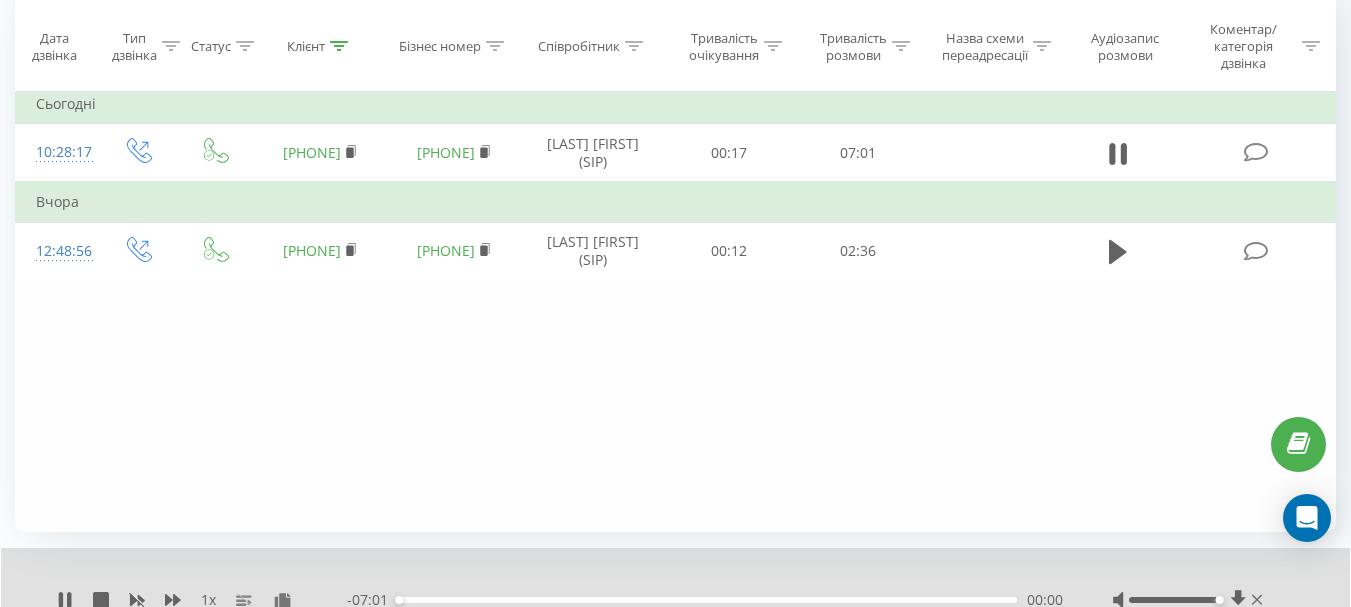 click on "00:00" at bounding box center (707, 600) 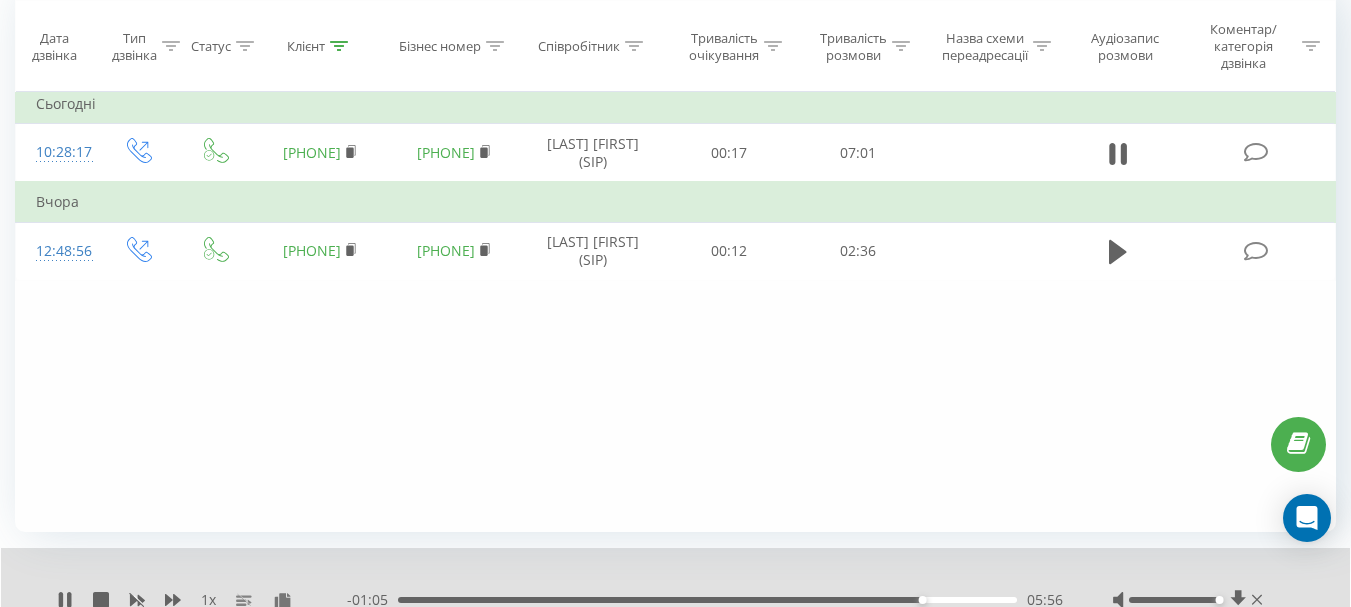 click on "05:56" at bounding box center [707, 600] 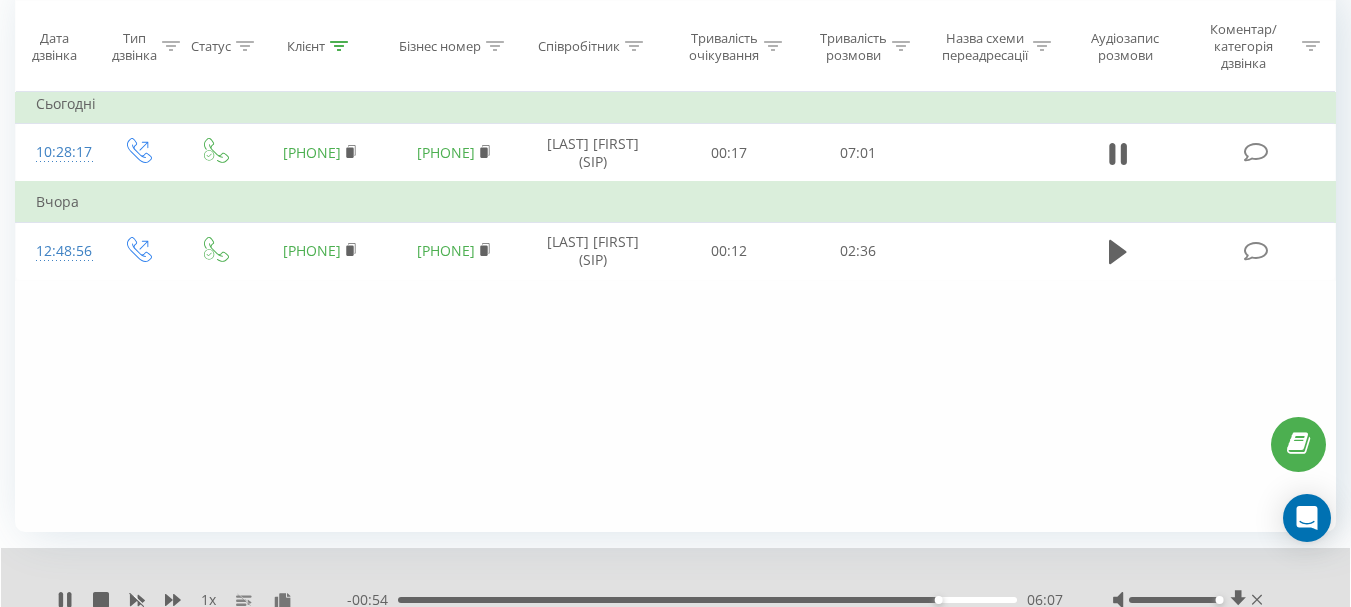 click on "06:07" at bounding box center (707, 600) 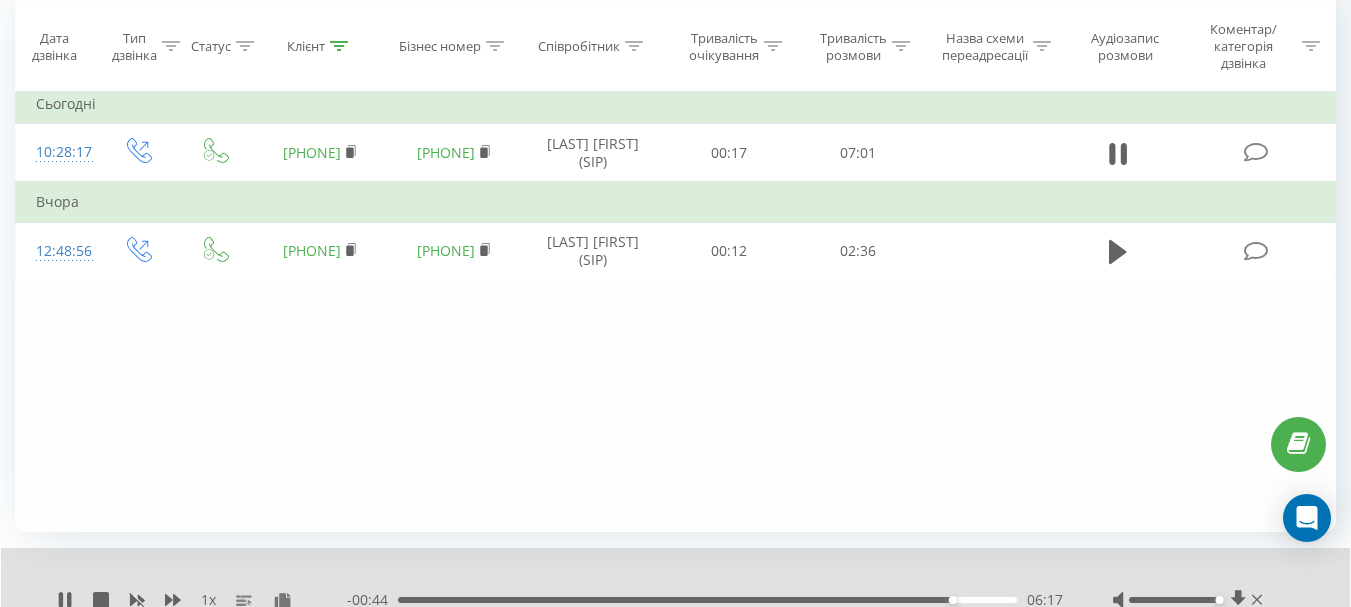 click on "06:17" at bounding box center (707, 600) 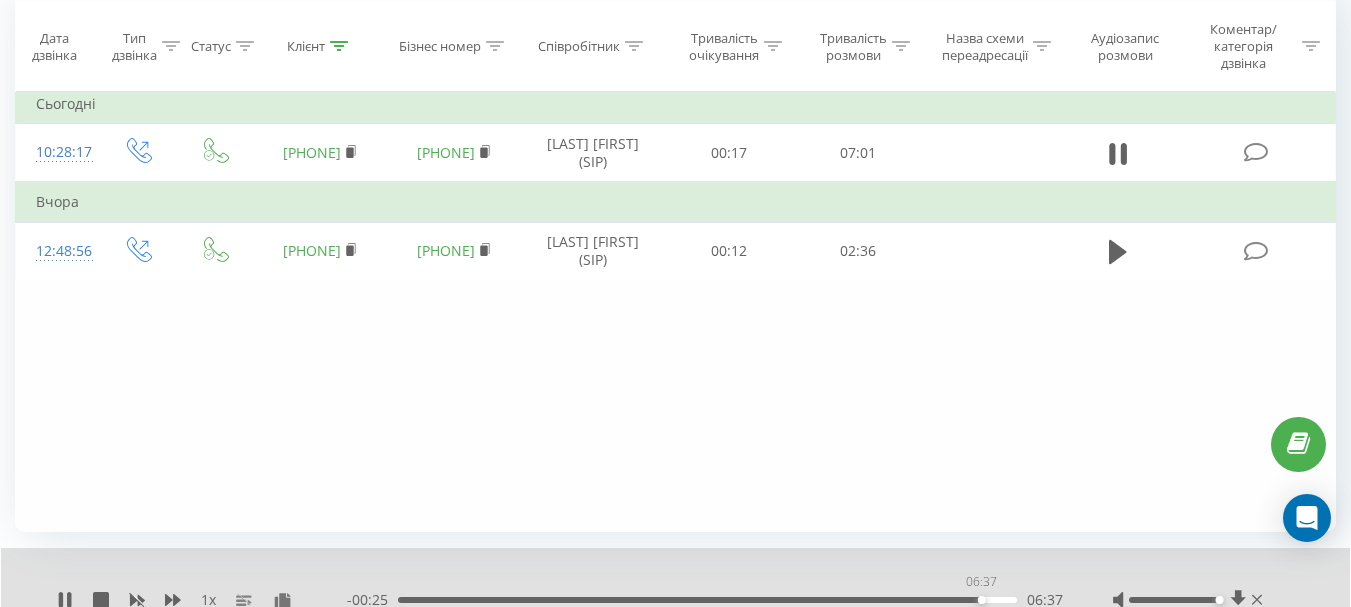 click on "06:37" at bounding box center [707, 600] 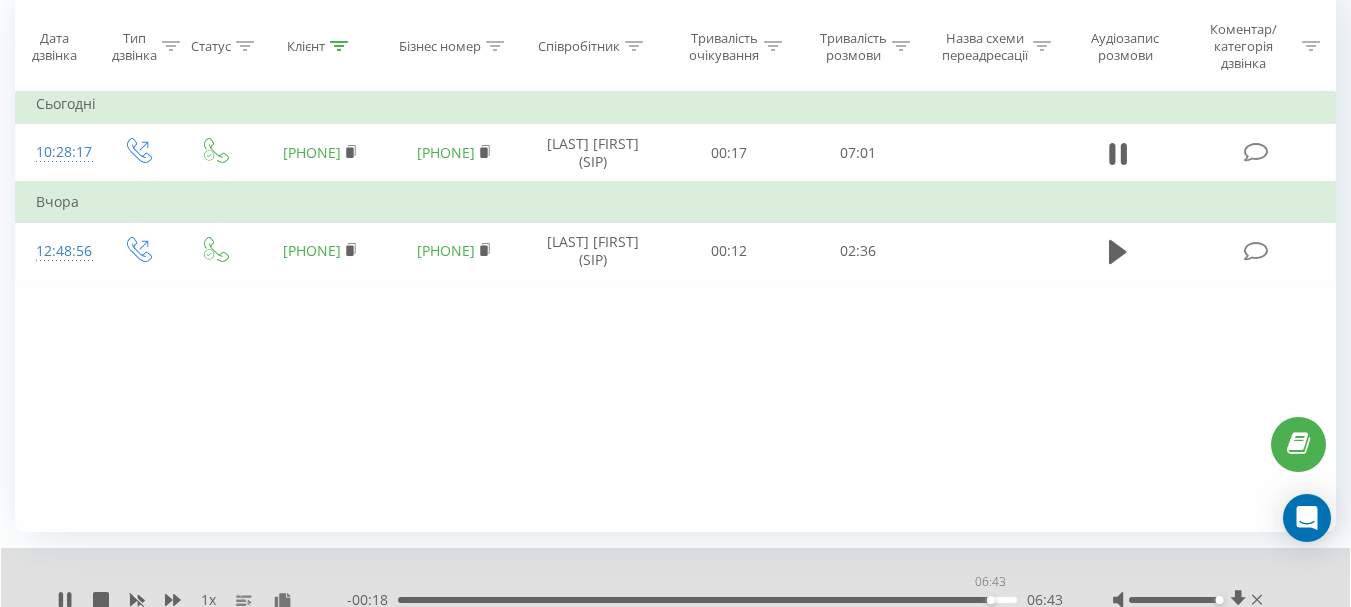 click on "06:43" at bounding box center [707, 600] 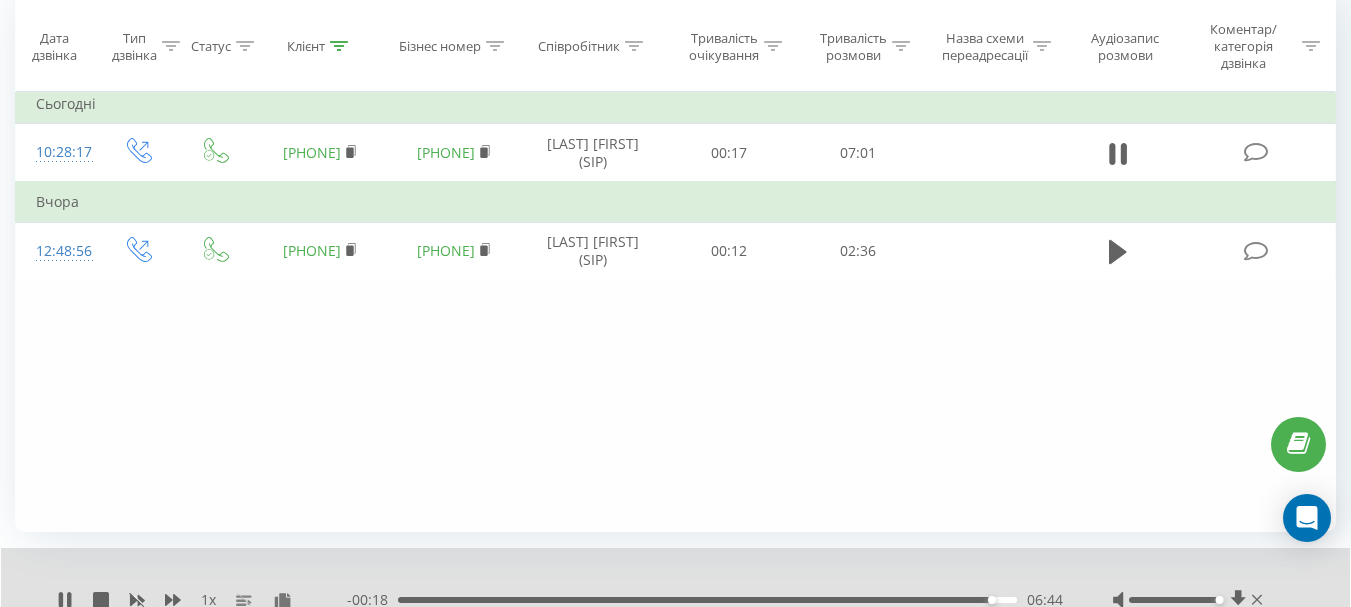 click on "06:44" at bounding box center (707, 600) 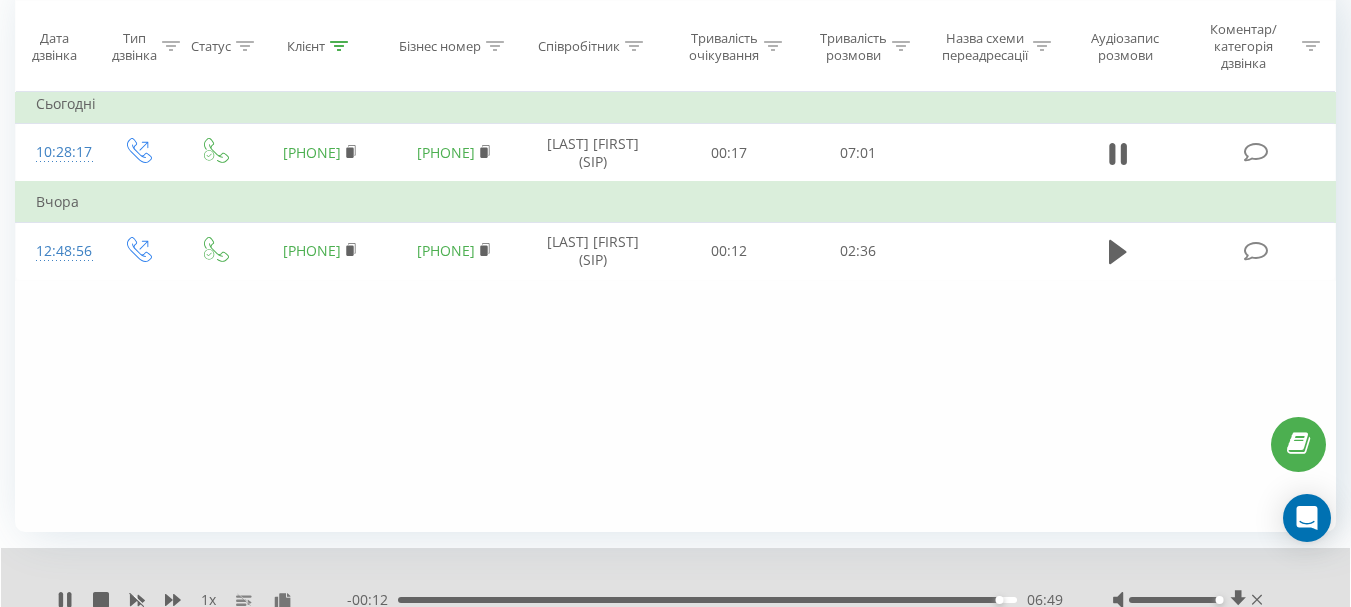 click on "06:49" at bounding box center (707, 600) 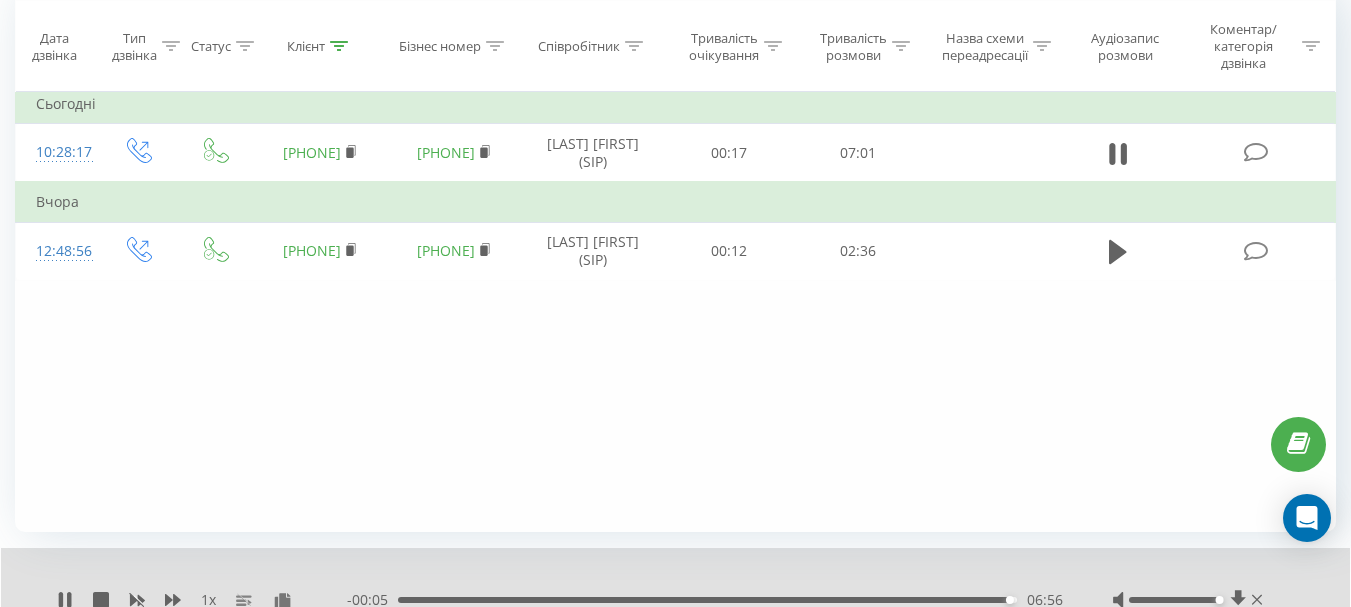click on "06:56" at bounding box center [707, 600] 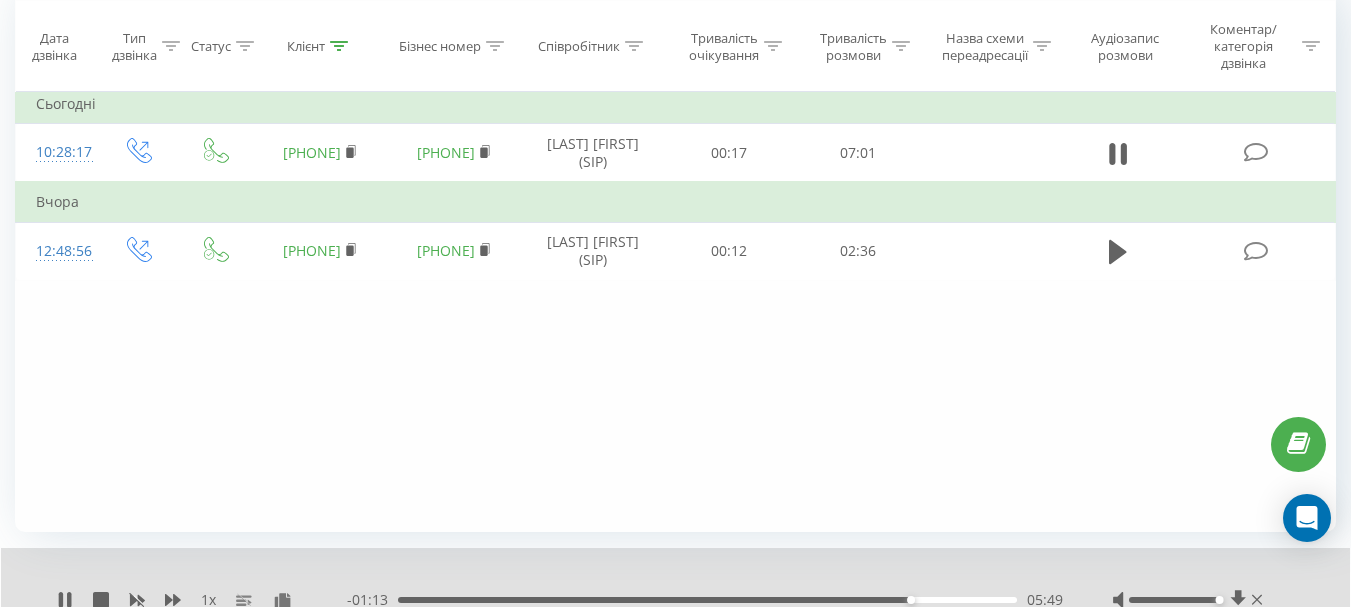 click on "05:49" at bounding box center (707, 600) 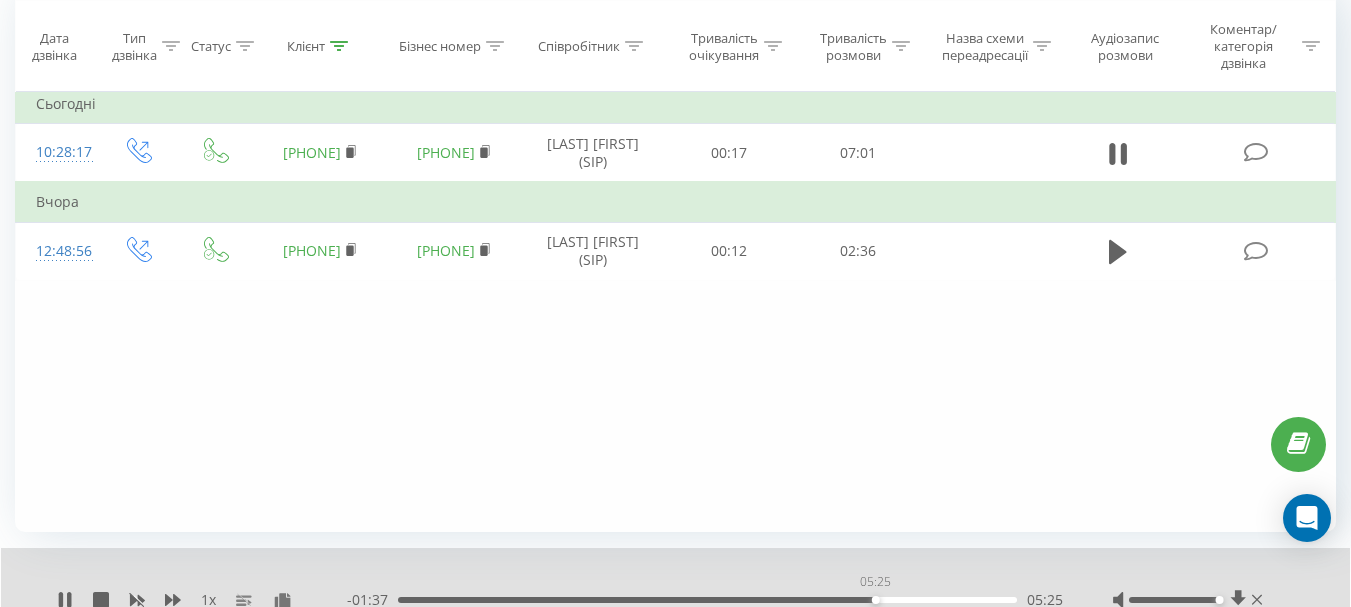 click on "05:25" at bounding box center (707, 600) 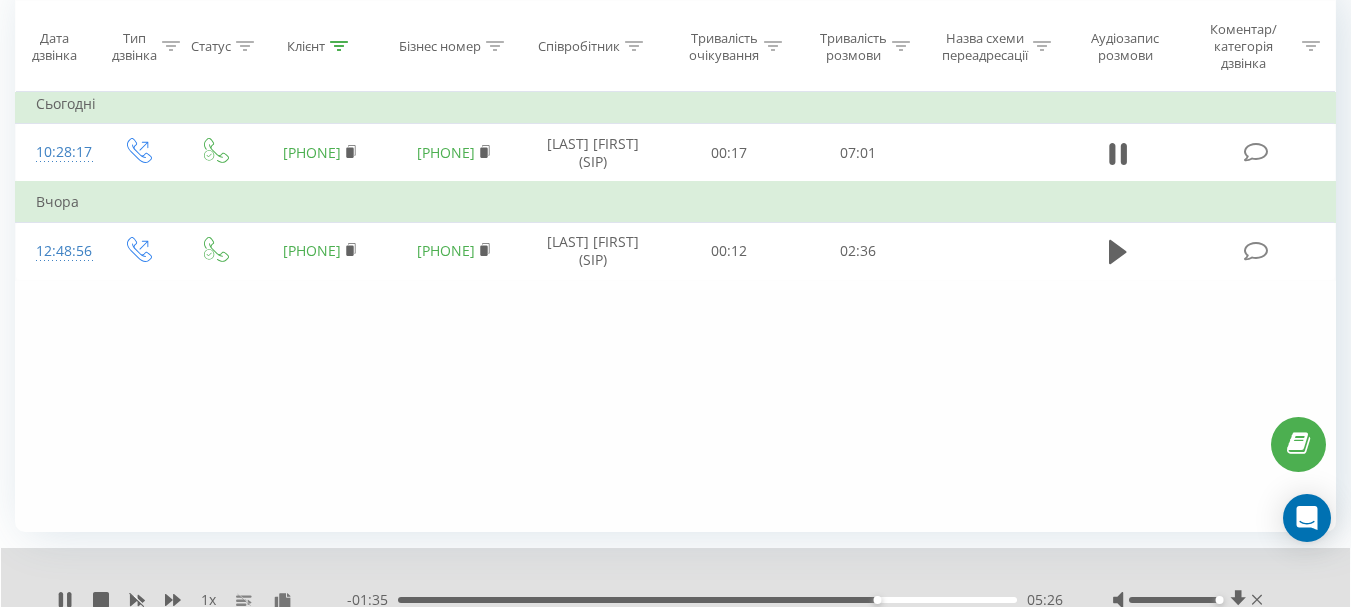 click on "05:26" at bounding box center (707, 600) 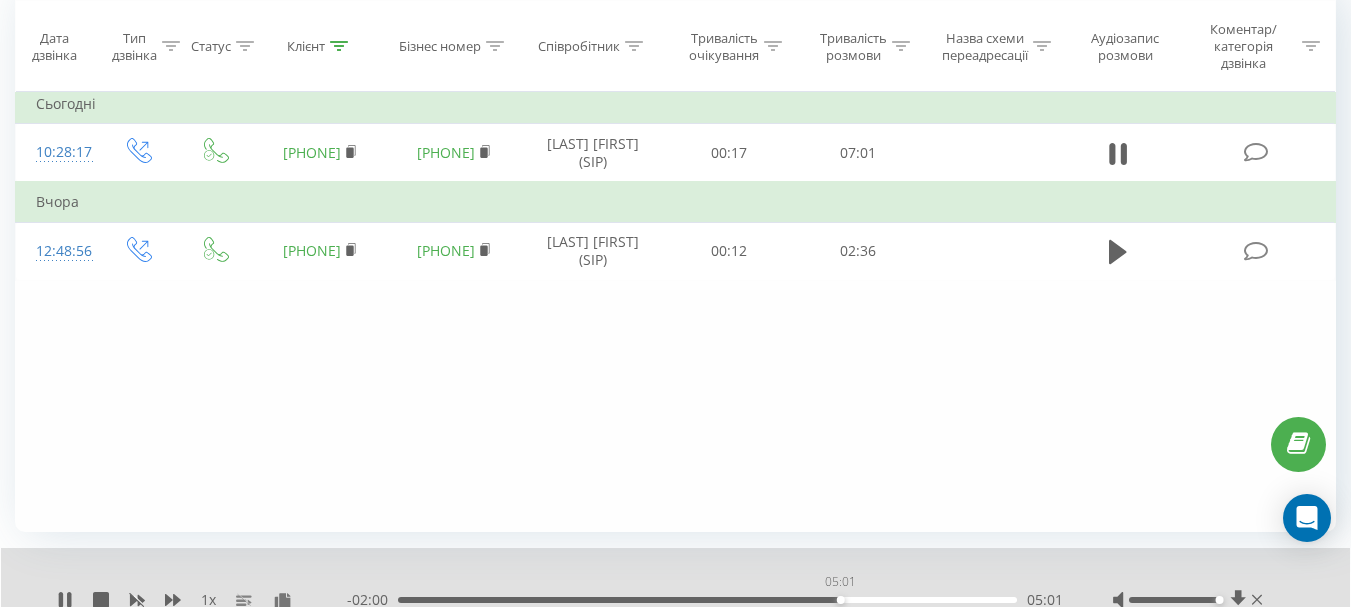 click on "05:01" at bounding box center (707, 600) 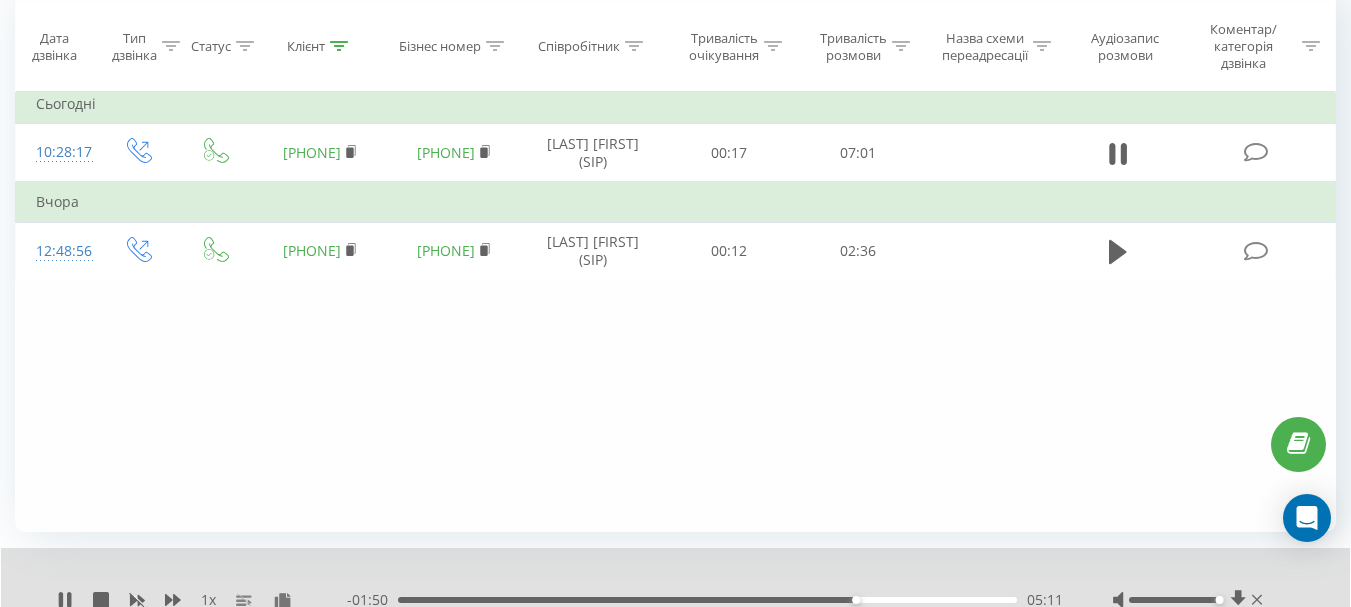 click on "1 x" at bounding box center [202, 600] 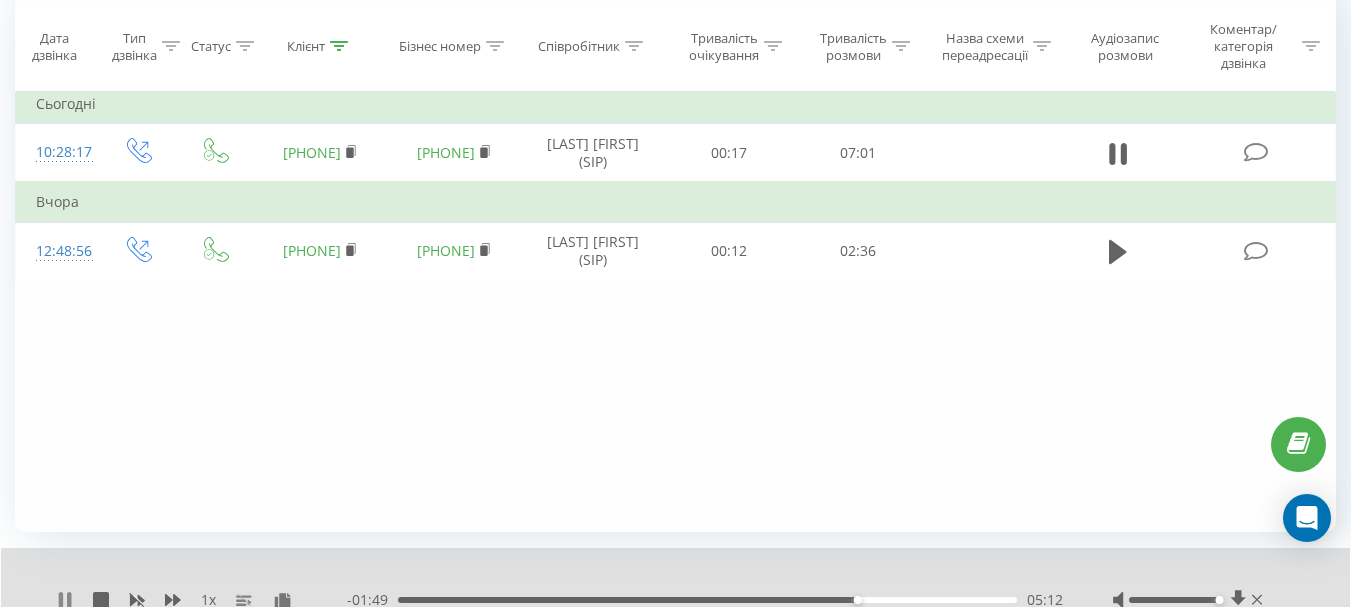 click 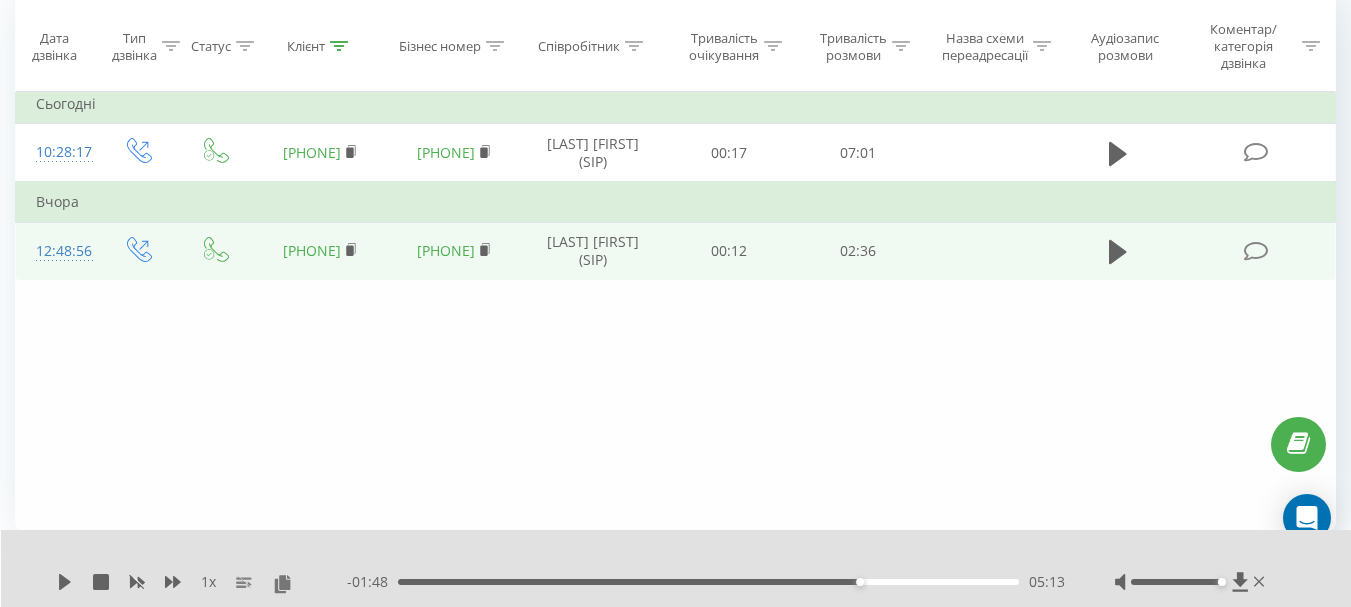 scroll, scrollTop: 0, scrollLeft: 0, axis: both 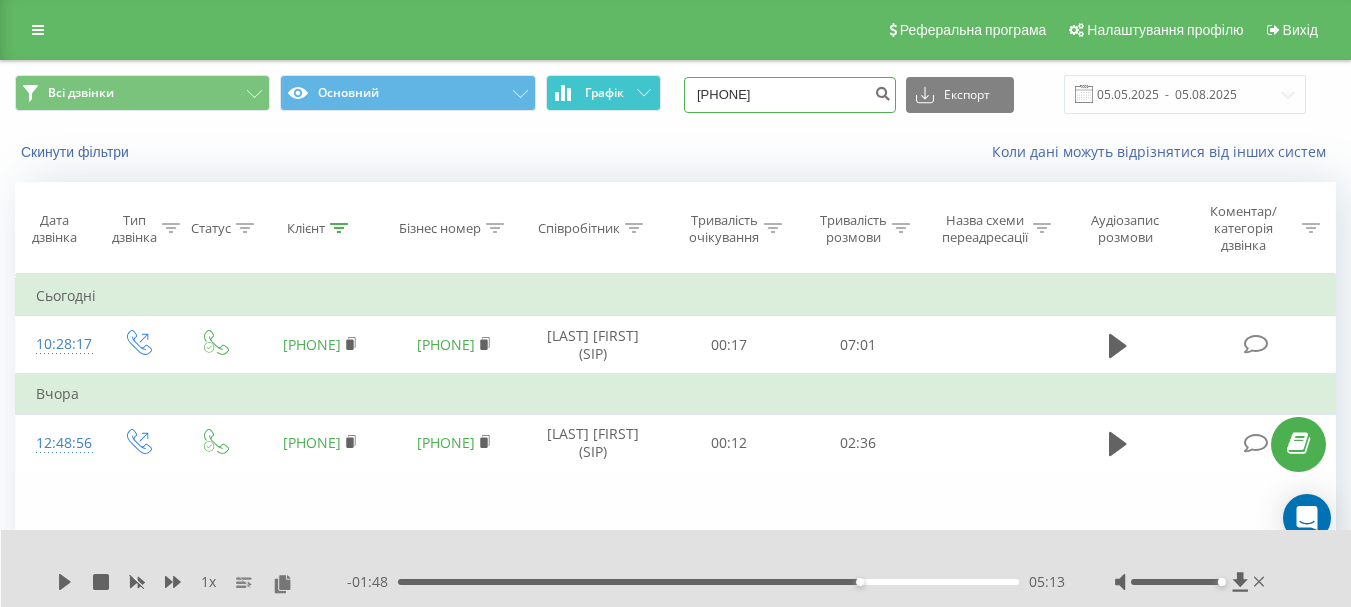 drag, startPoint x: 825, startPoint y: 88, endPoint x: 622, endPoint y: 107, distance: 203.88722 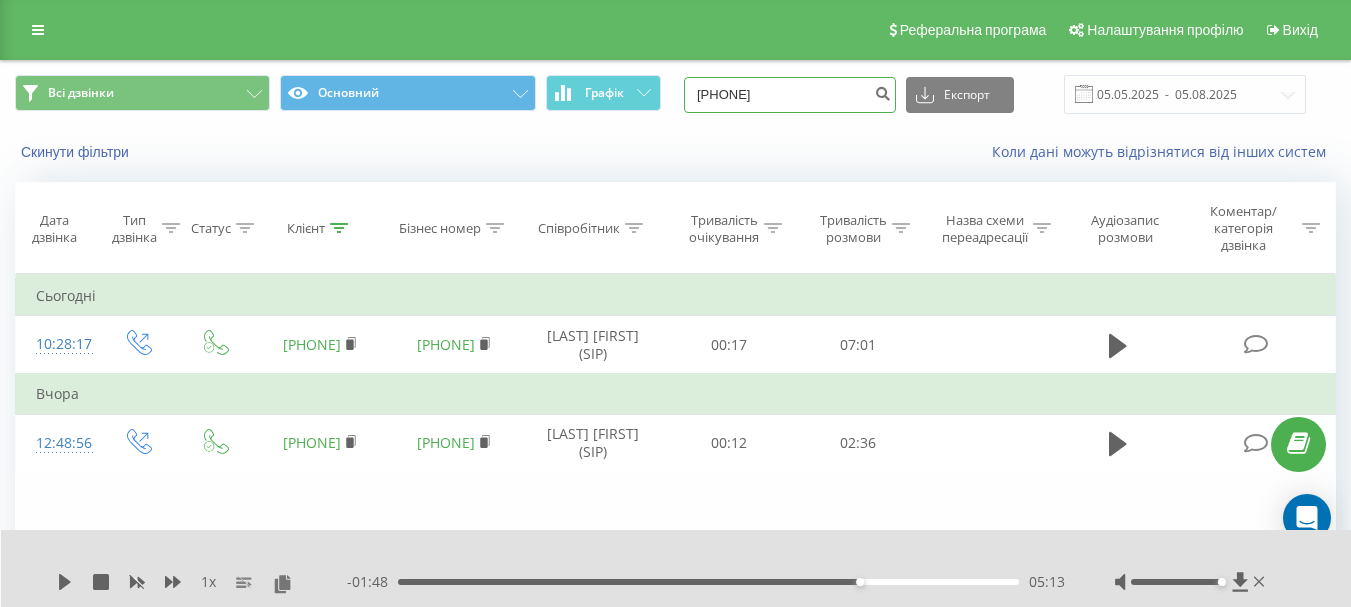 paste on "[PHONE]" 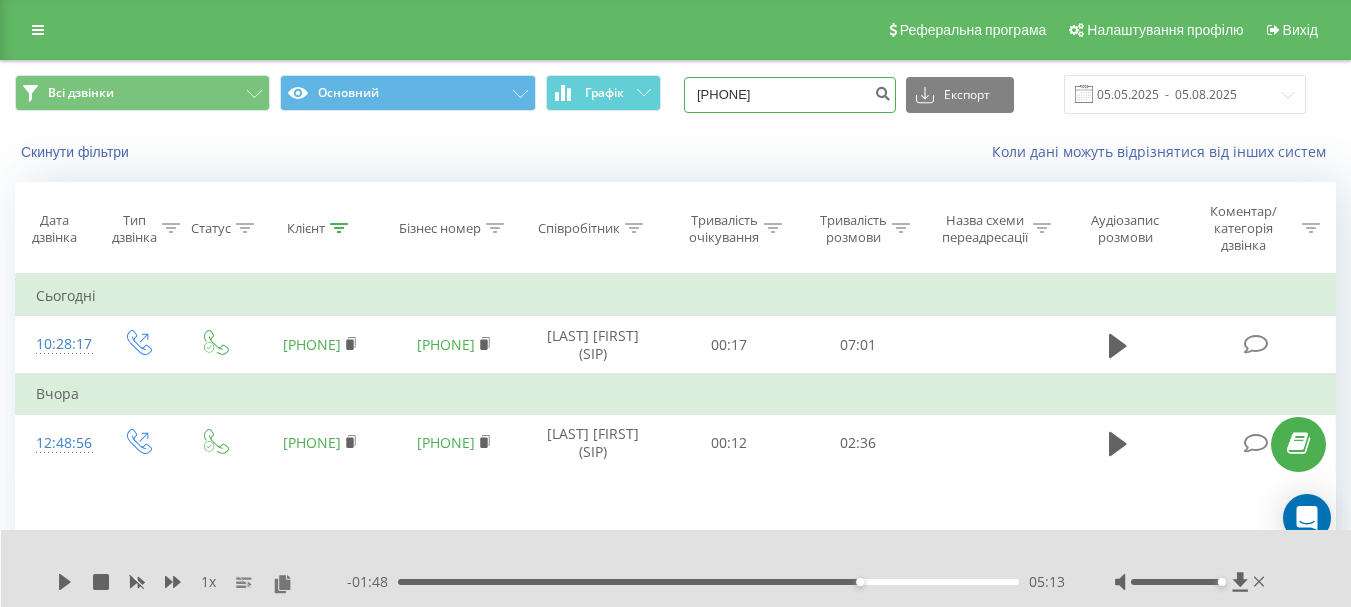 type on "[PHONE]" 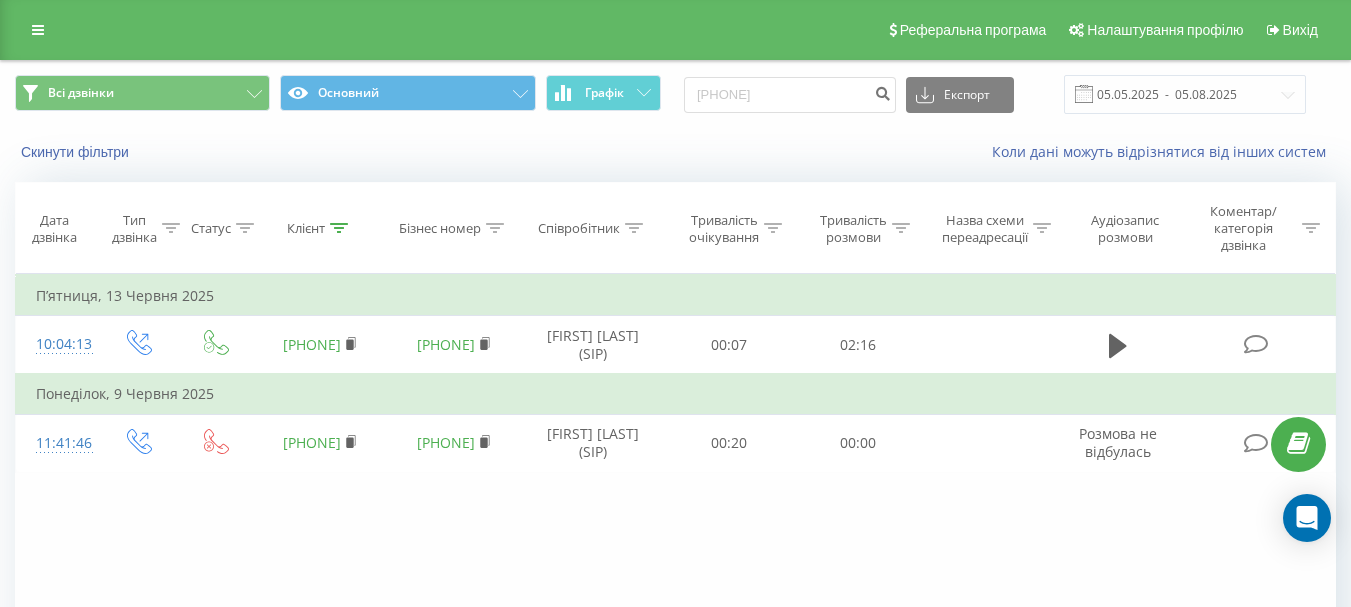 scroll, scrollTop: 0, scrollLeft: 0, axis: both 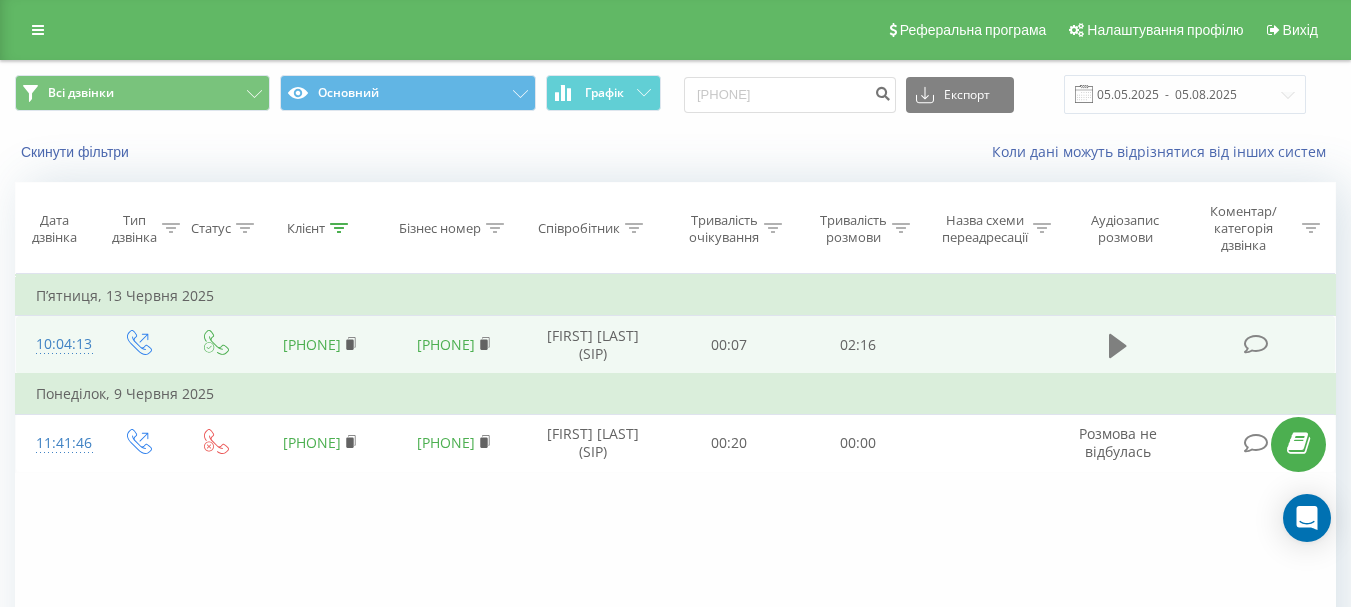 click 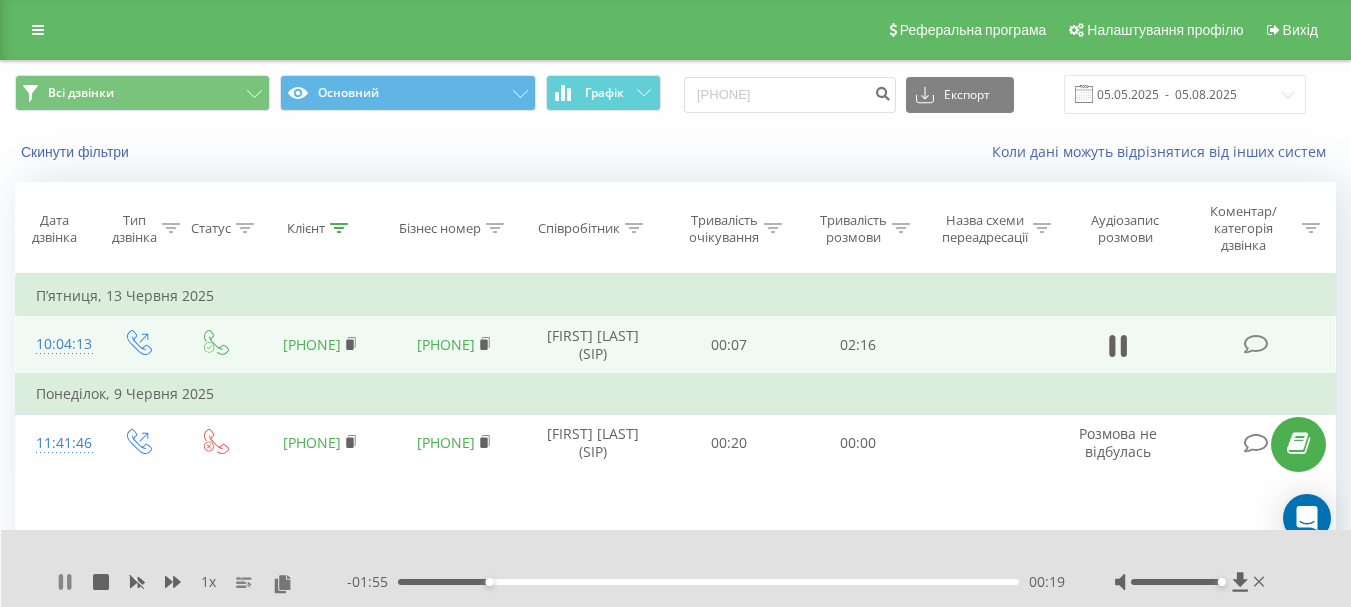 click 